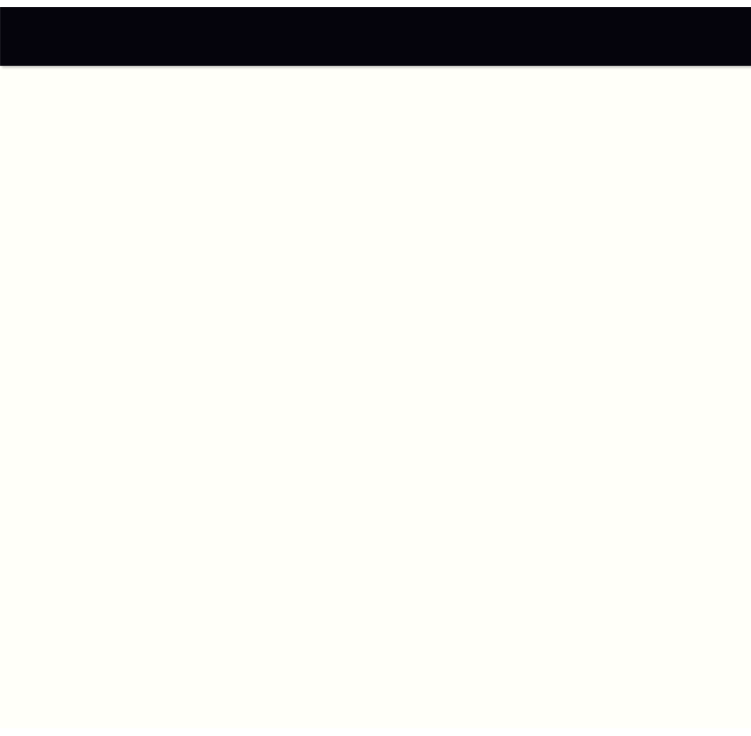scroll, scrollTop: 0, scrollLeft: 0, axis: both 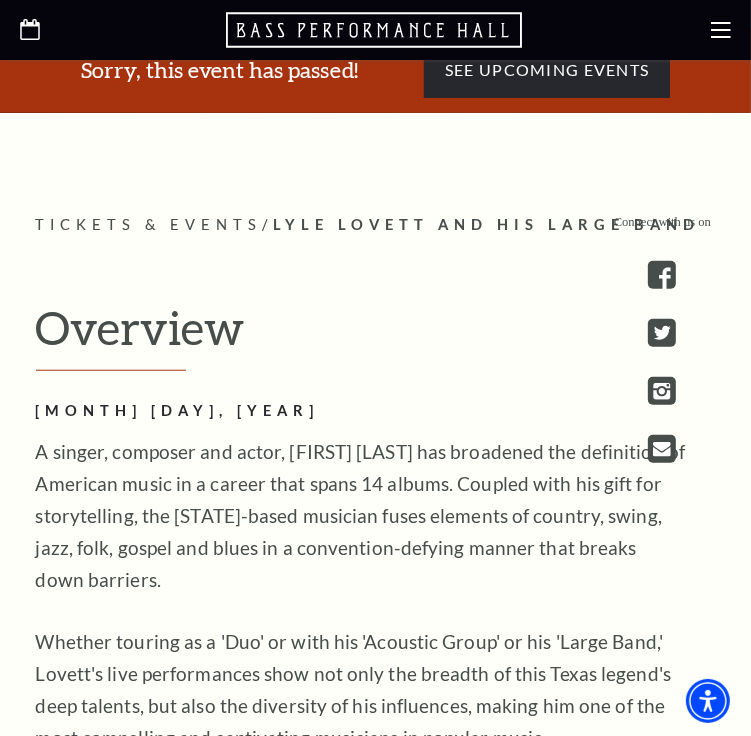 click at bounding box center (375, 30) 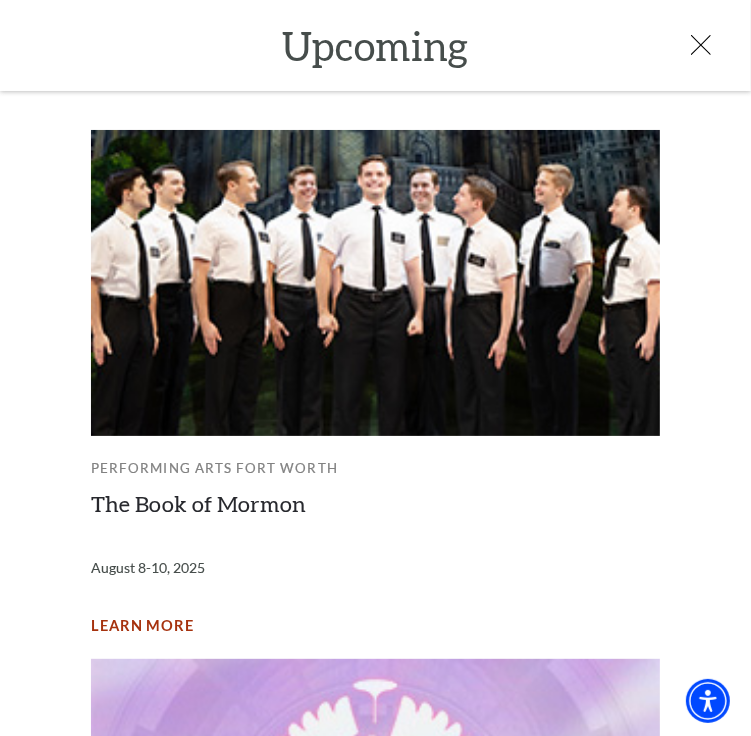 click on "Learn More" at bounding box center (142, 626) 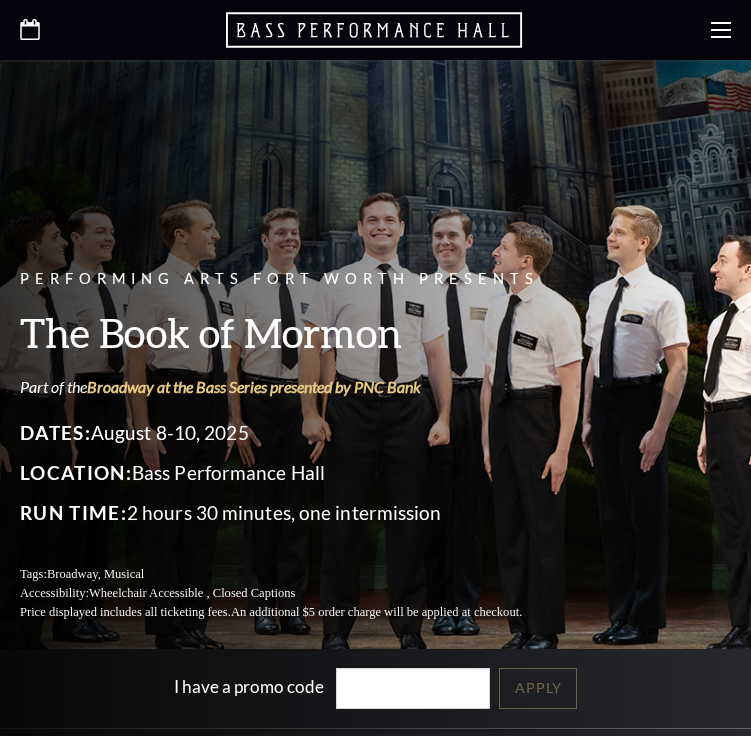 scroll, scrollTop: 0, scrollLeft: 0, axis: both 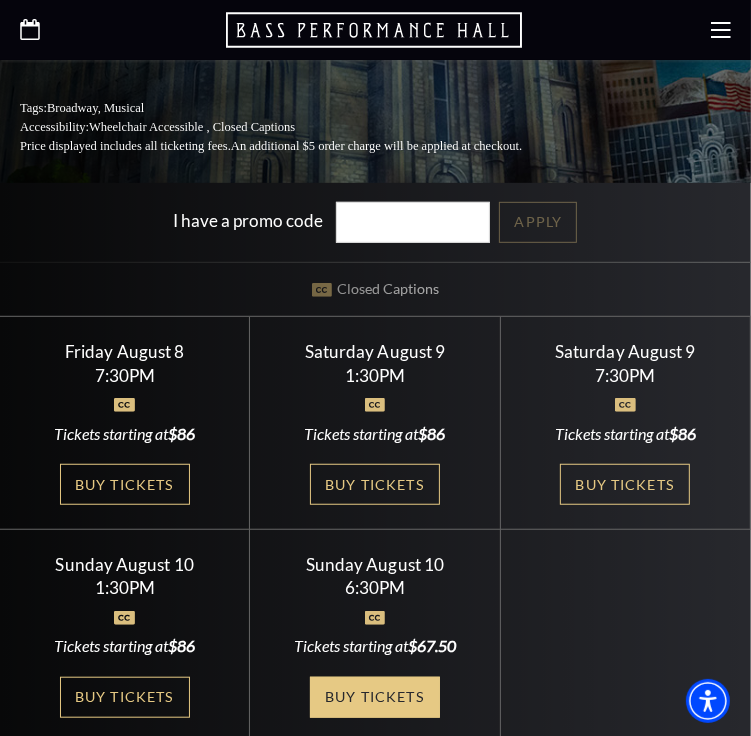 click on "Buy Tickets" at bounding box center (375, 697) 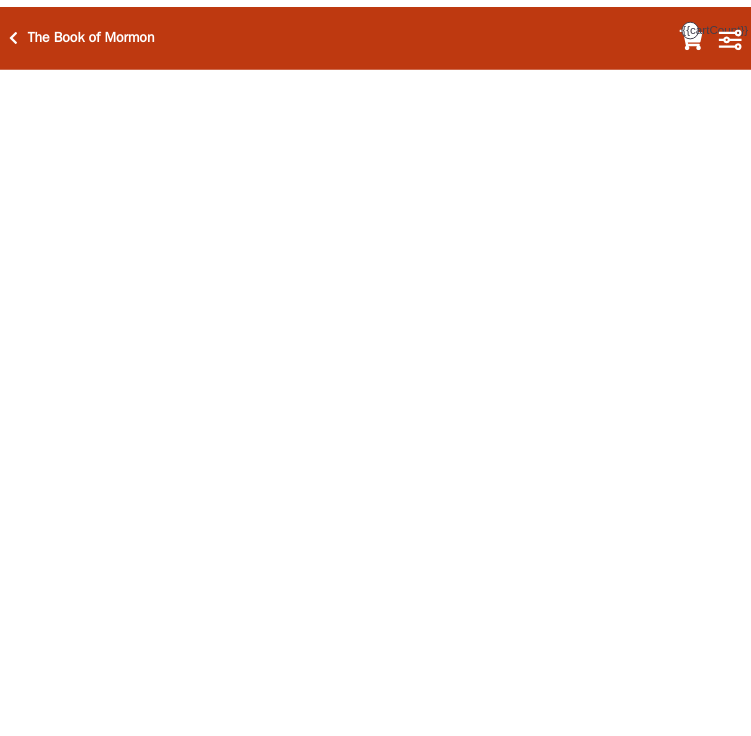 scroll, scrollTop: 0, scrollLeft: 0, axis: both 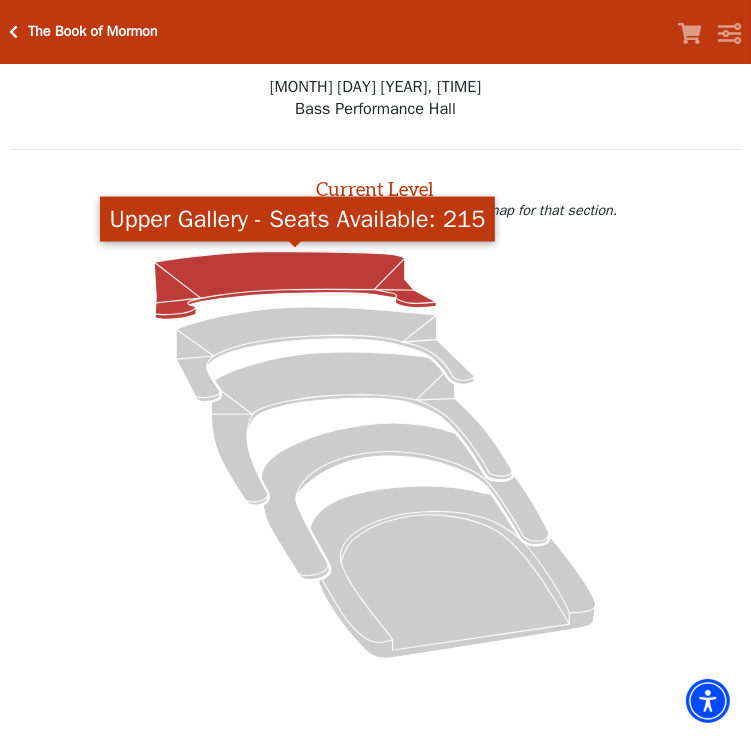 click 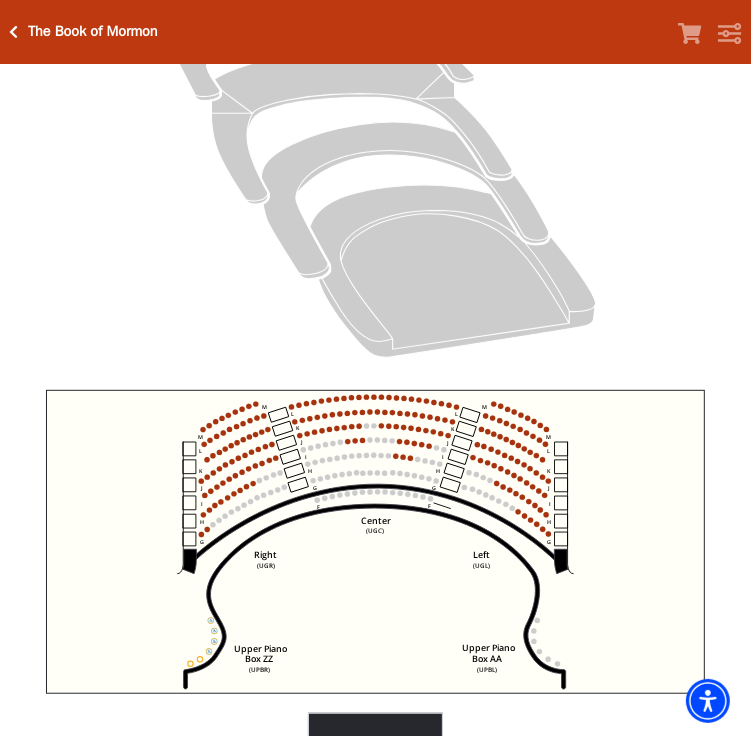 scroll, scrollTop: 309, scrollLeft: 0, axis: vertical 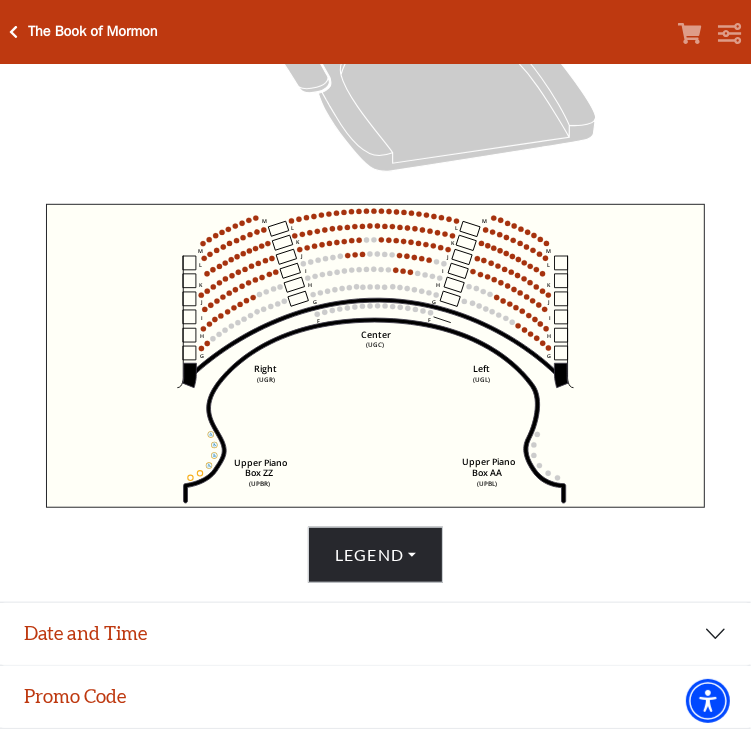 click on "Current Level   Upper Gallery   Click on a level below to open the Select Your Own Seat map for that section.                     Center   (UGC)   Right   (UGR)   Left   (UGL)   Upper Piano   Box ZZ   (UPBR)   Upper Piano   Box AA   (UPBL)   M   L   K   J   I   H   G   M   L   K   J   I   H   G   M   L   K   J   I   H   G   F   M   L   K   J   I   H   G   F" at bounding box center (376, 107) 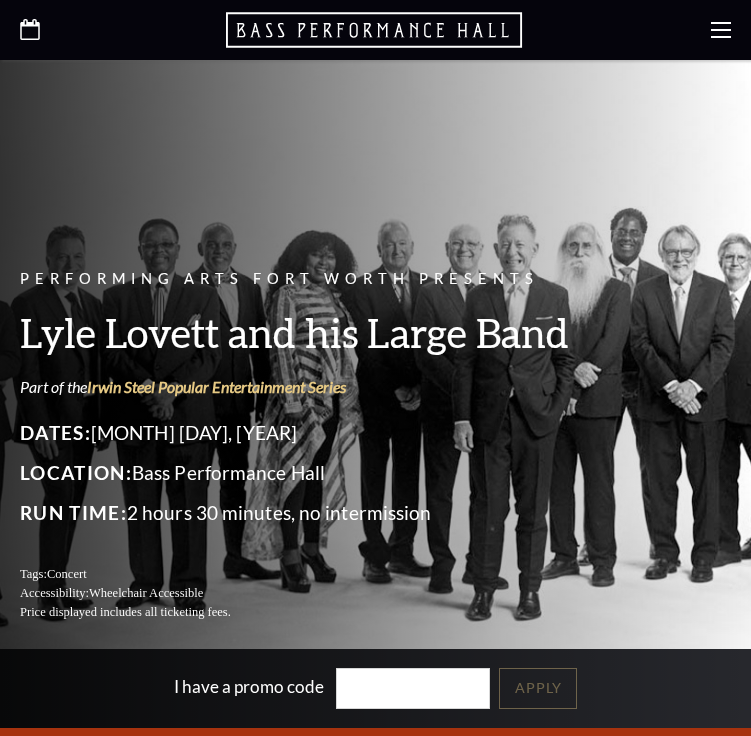scroll, scrollTop: 0, scrollLeft: 0, axis: both 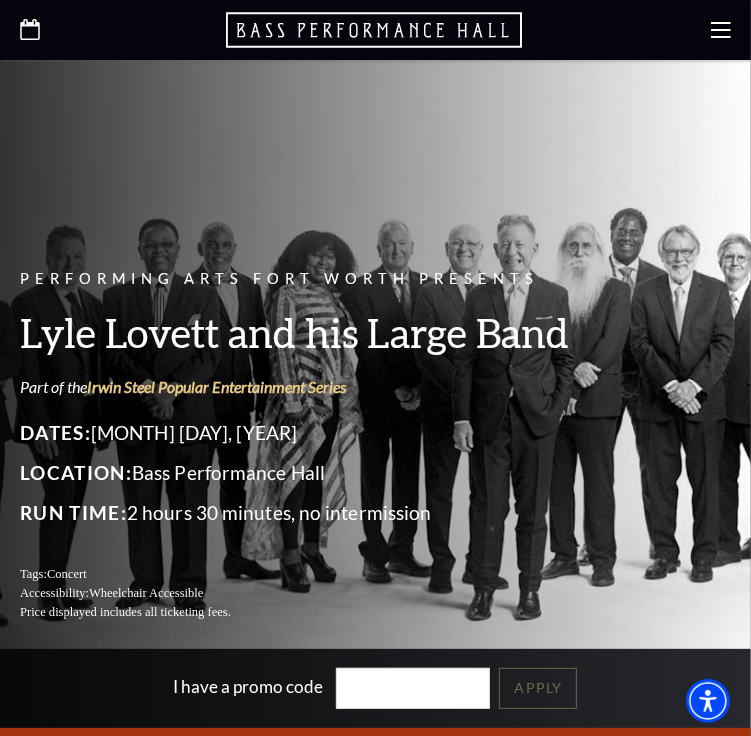 click 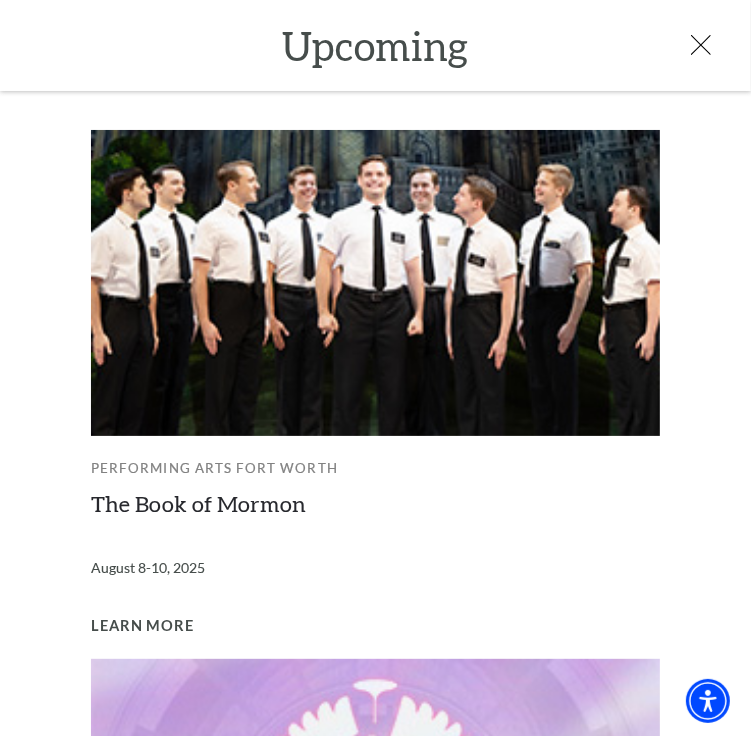 scroll, scrollTop: 700, scrollLeft: 0, axis: vertical 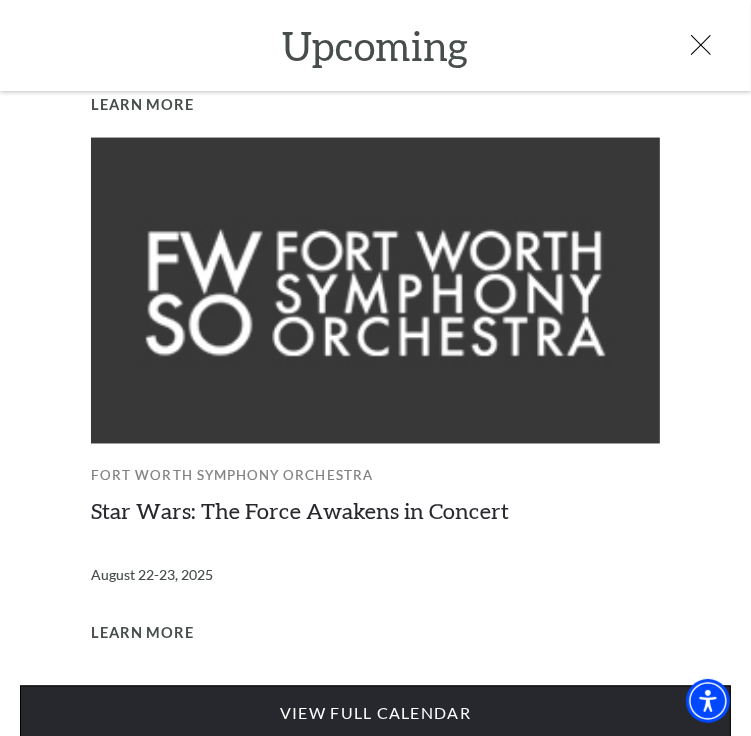 drag, startPoint x: 177, startPoint y: 696, endPoint x: 198, endPoint y: 659, distance: 42.544094 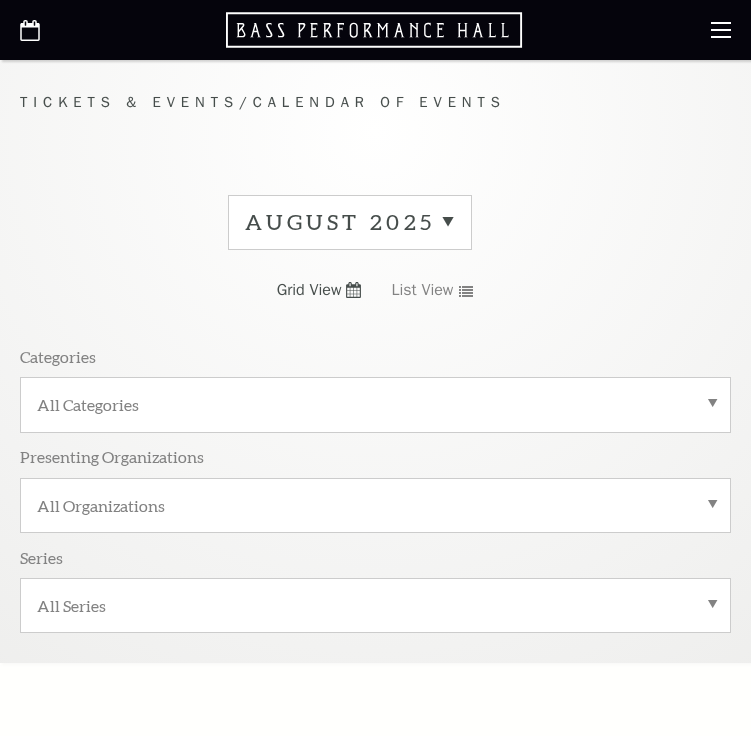 scroll, scrollTop: 0, scrollLeft: 0, axis: both 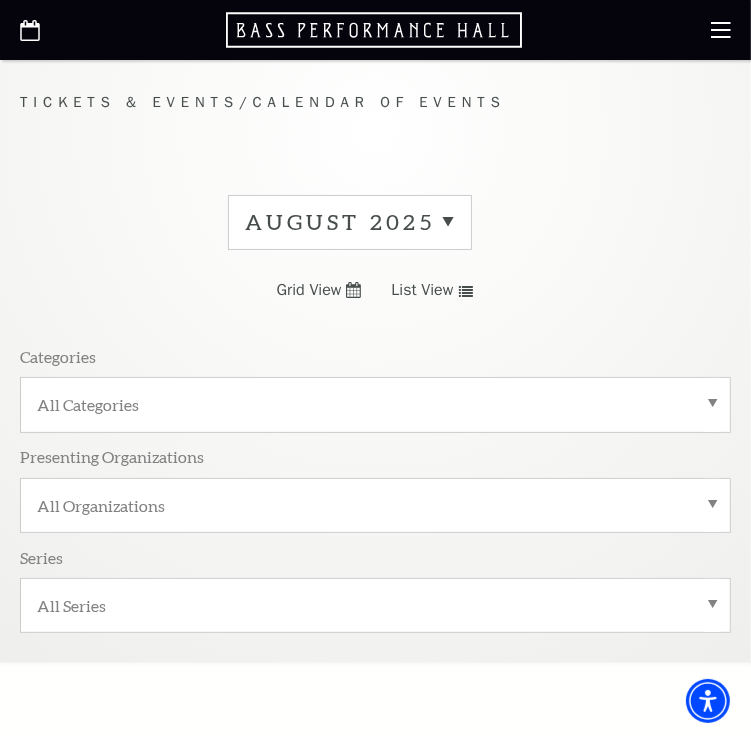 click on "August 2025" at bounding box center (350, 222) 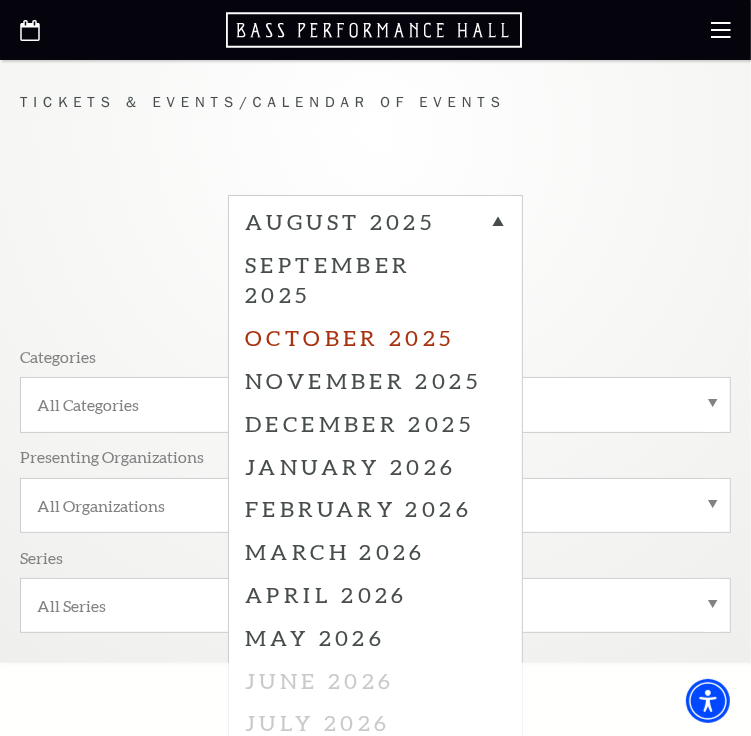 click on "October 2025" at bounding box center [375, 337] 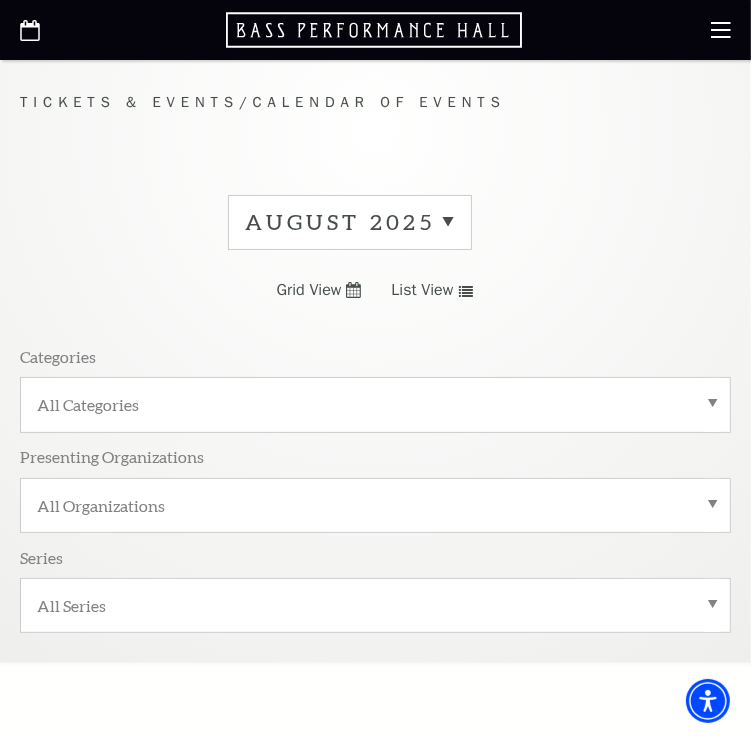 click on "Grid View     List View" at bounding box center [376, 290] 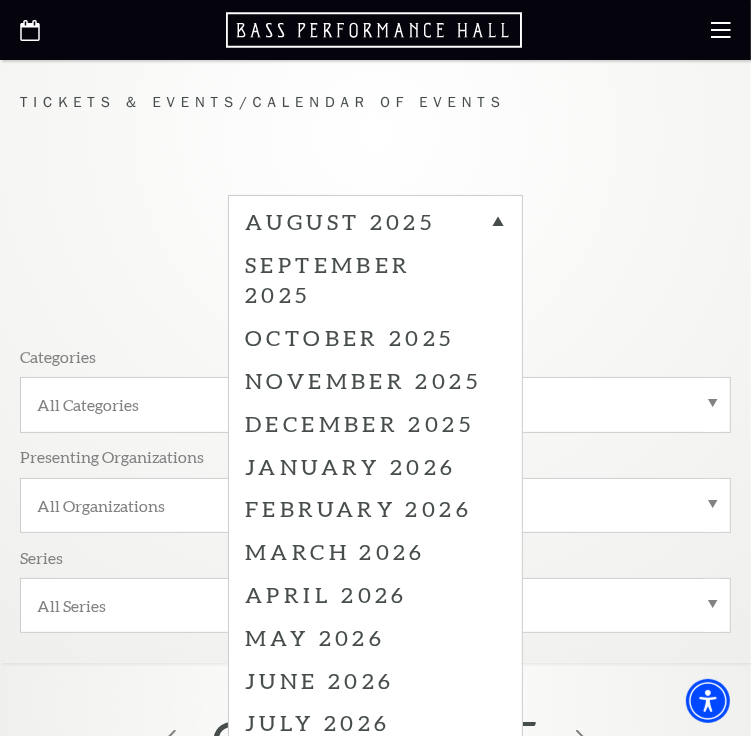 click on "August 2025   September 2025   October 2025   November 2025   December 2025   January 2026   February 2026   March 2026   April 2026   May 2026   June 2026   July 2026     Grid View     List View
Categories
All Categories
Presenting Organizations
All Organizations
Series
All Series" at bounding box center [375, 421] 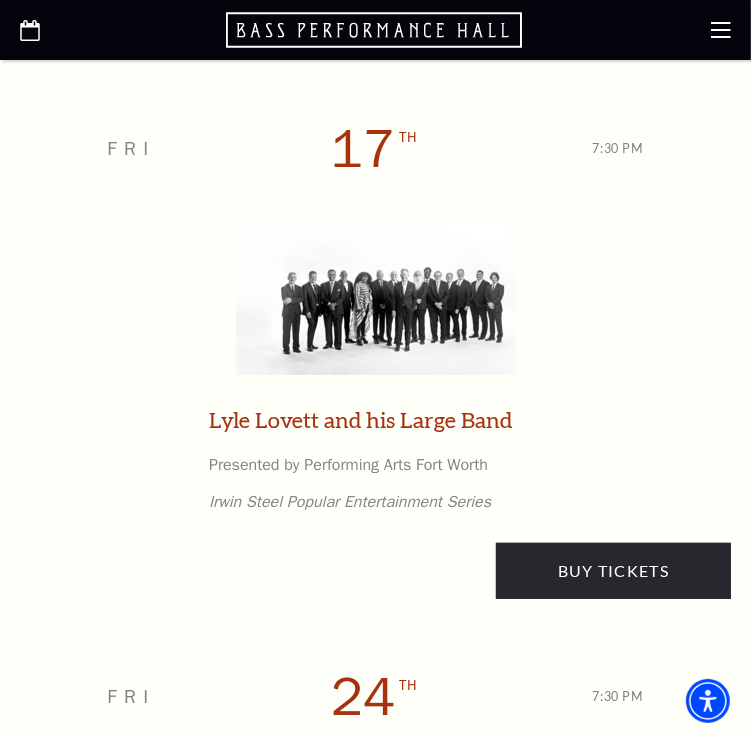 scroll, scrollTop: 4200, scrollLeft: 0, axis: vertical 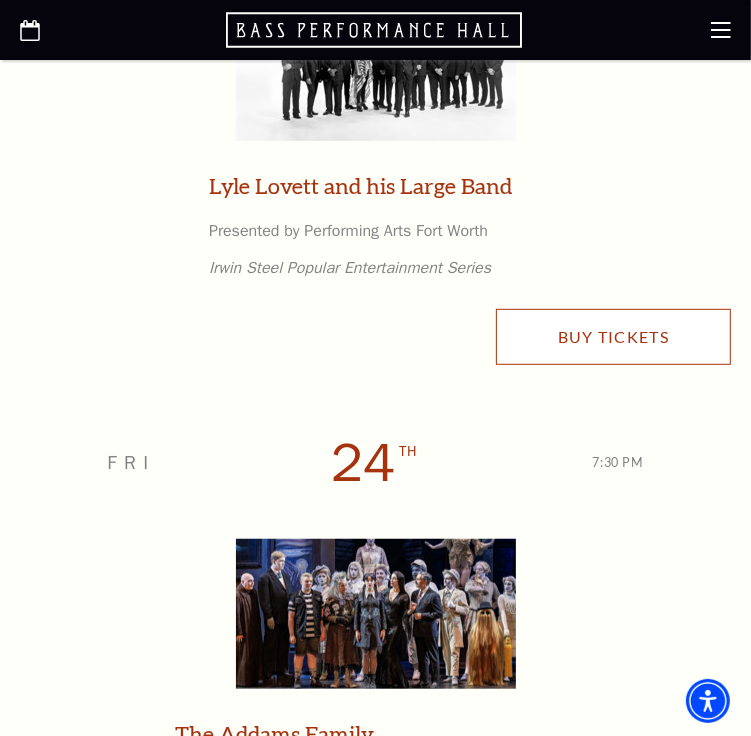 click on "Buy Tickets" at bounding box center (613, 337) 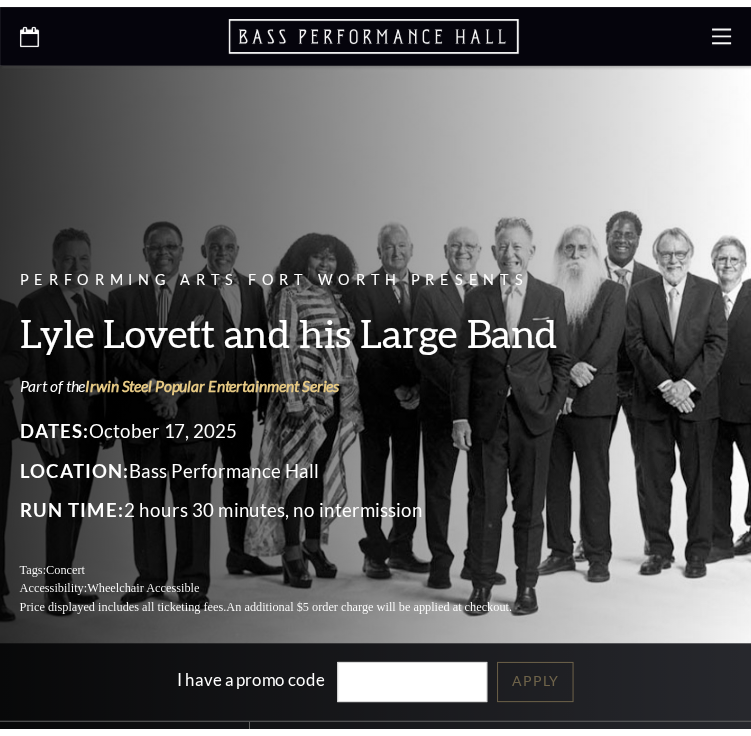 scroll, scrollTop: 0, scrollLeft: 0, axis: both 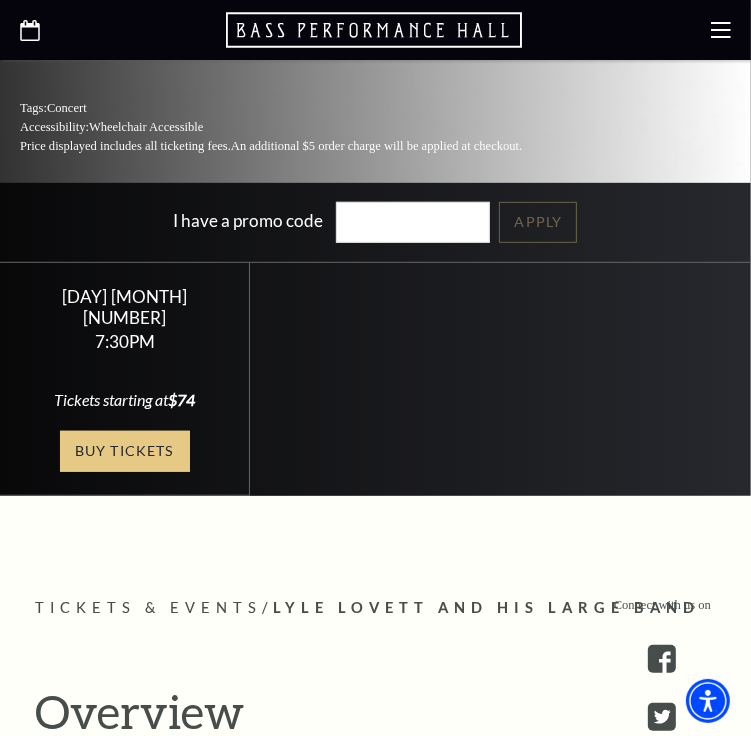 click on "Buy Tickets" at bounding box center (125, 451) 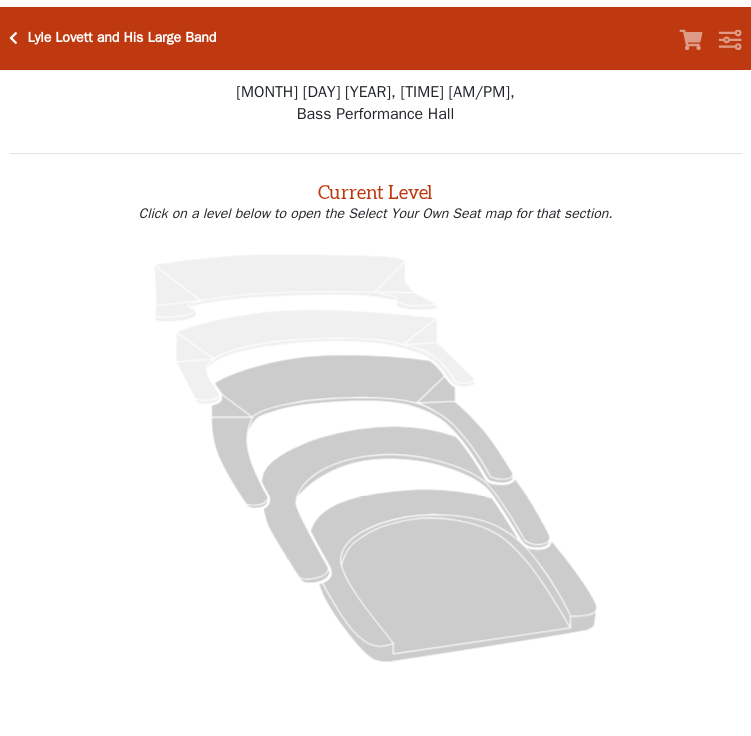 scroll, scrollTop: 0, scrollLeft: 0, axis: both 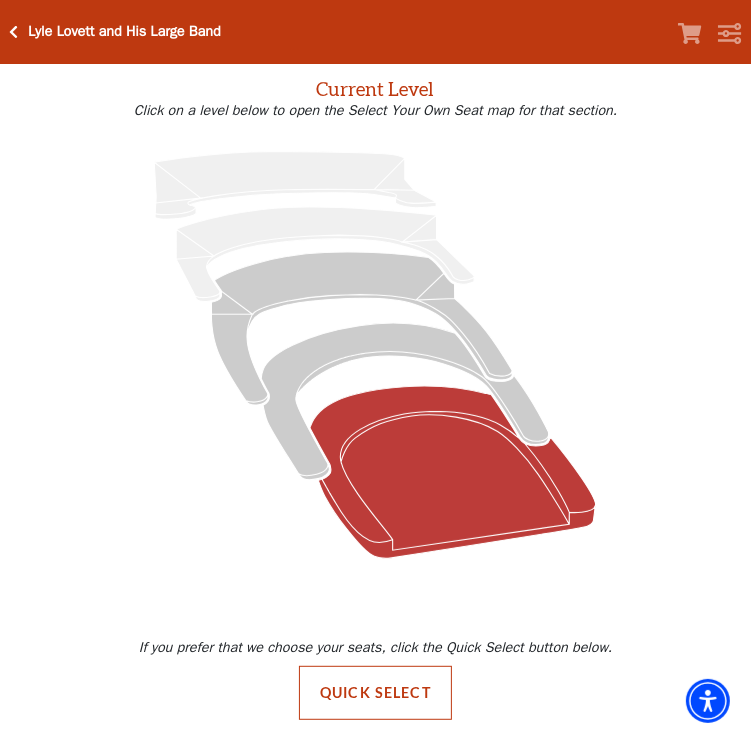 click 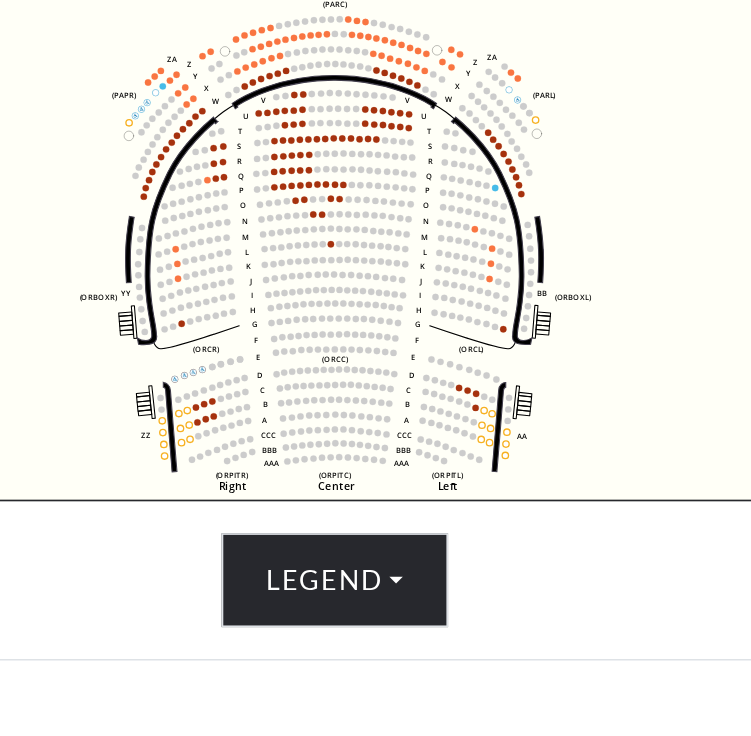 scroll, scrollTop: 542, scrollLeft: 0, axis: vertical 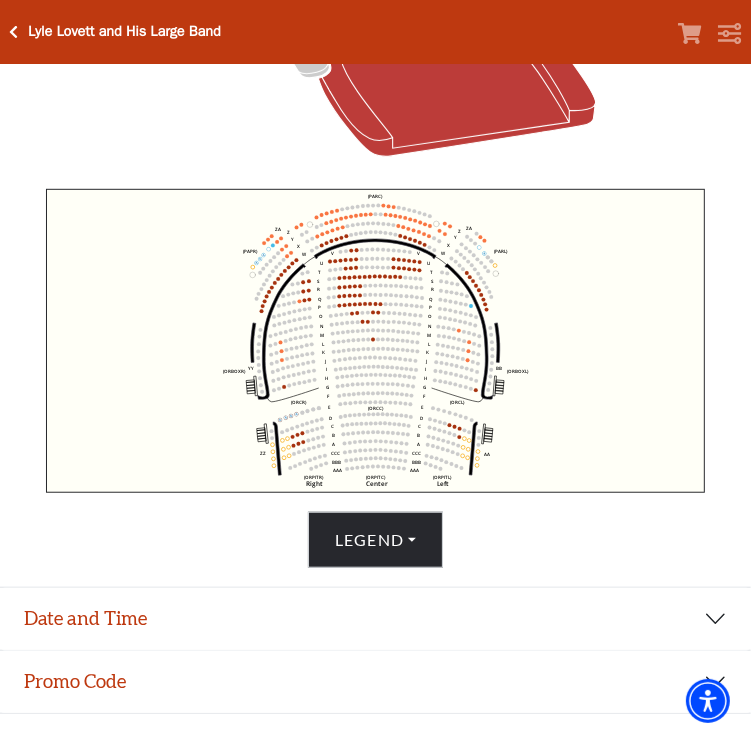 click at bounding box center (14, 32) 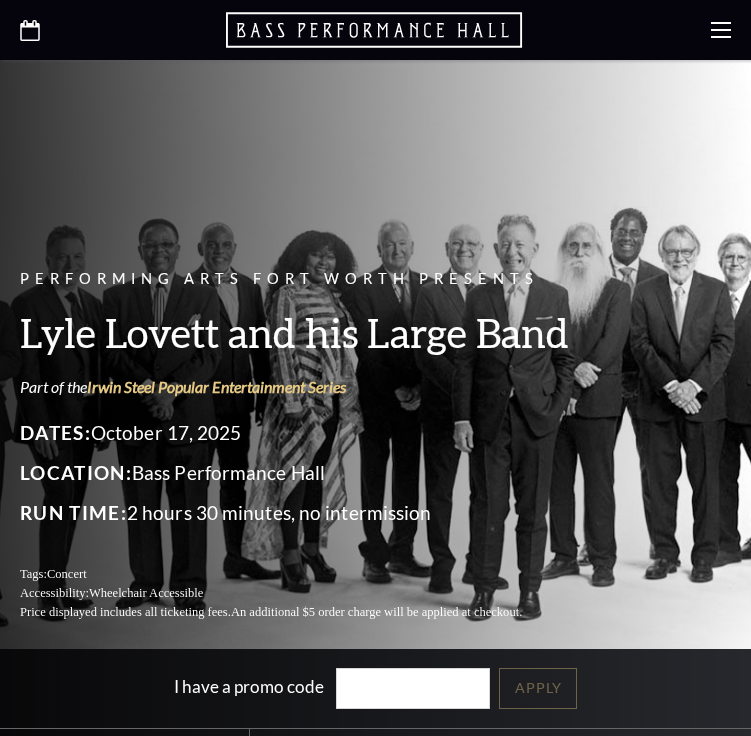 scroll, scrollTop: 0, scrollLeft: 0, axis: both 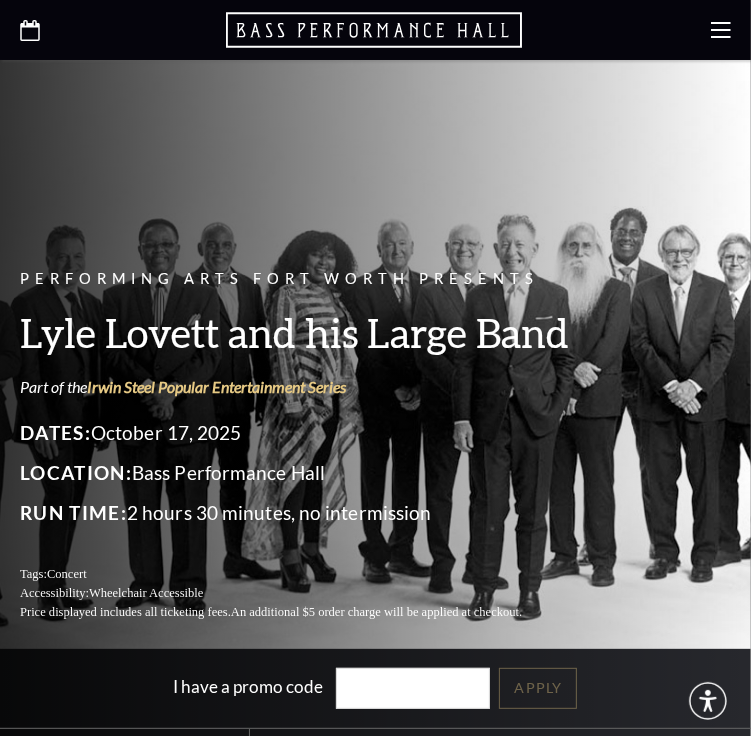 click 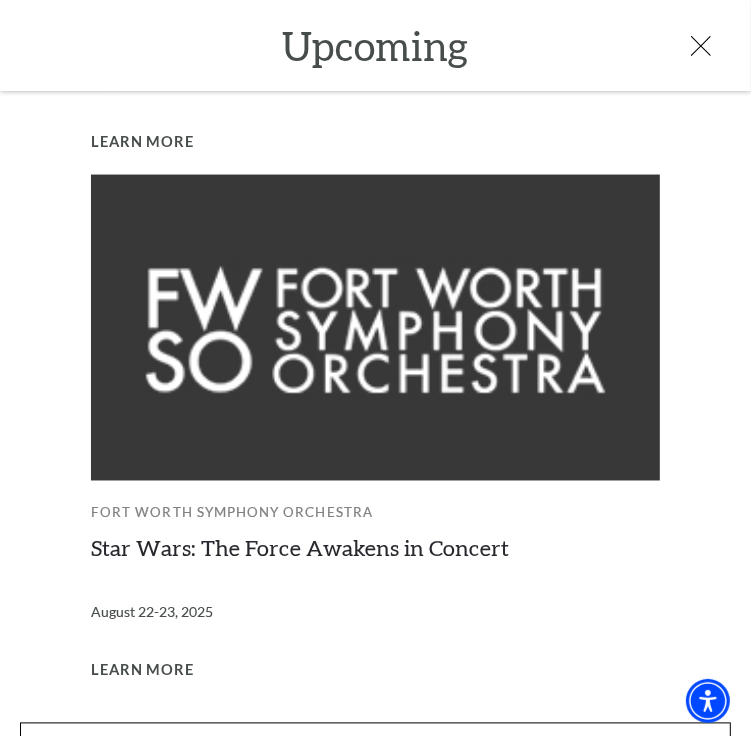 scroll, scrollTop: 1556, scrollLeft: 0, axis: vertical 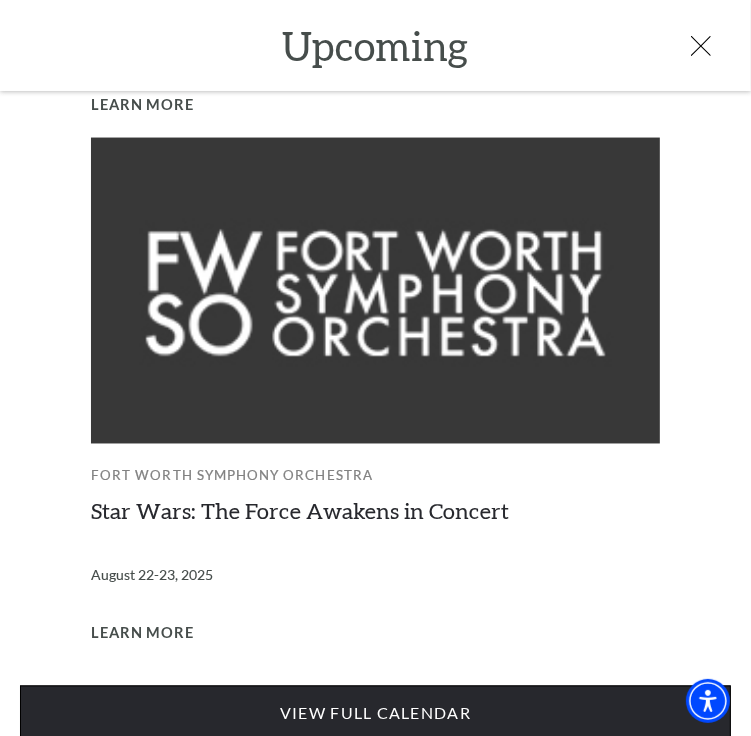 click on "View Full Calendar" at bounding box center (375, 714) 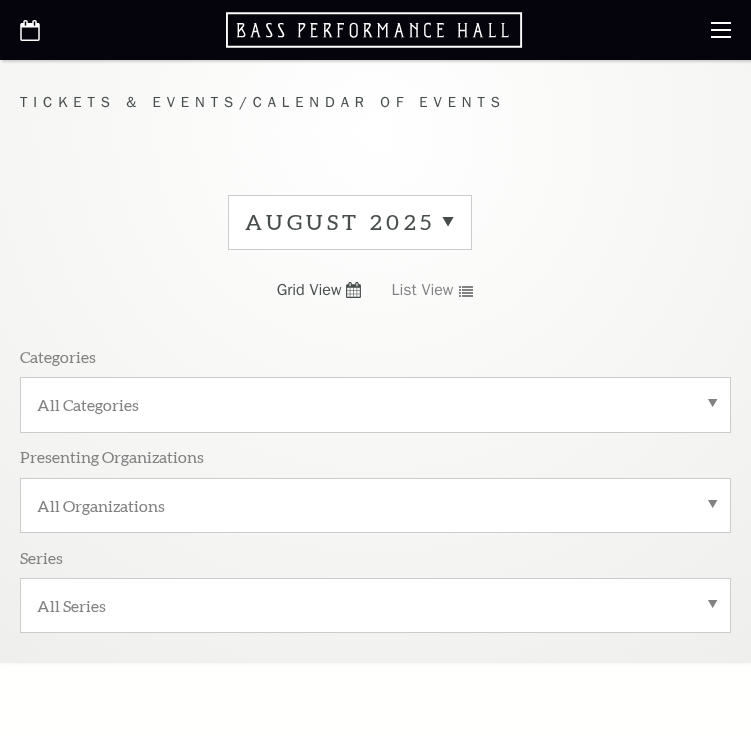 scroll, scrollTop: 0, scrollLeft: 0, axis: both 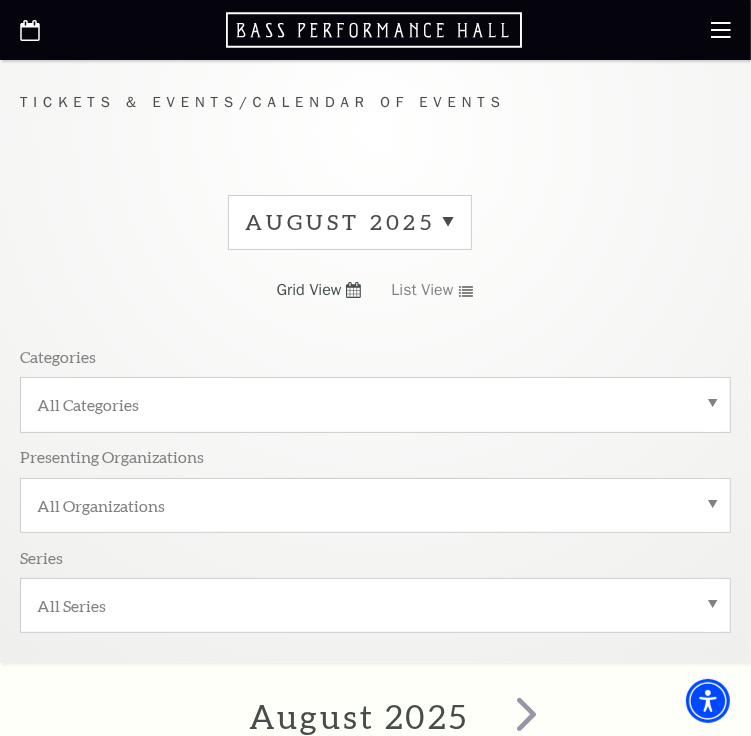 click on "August 2025" at bounding box center (350, 222) 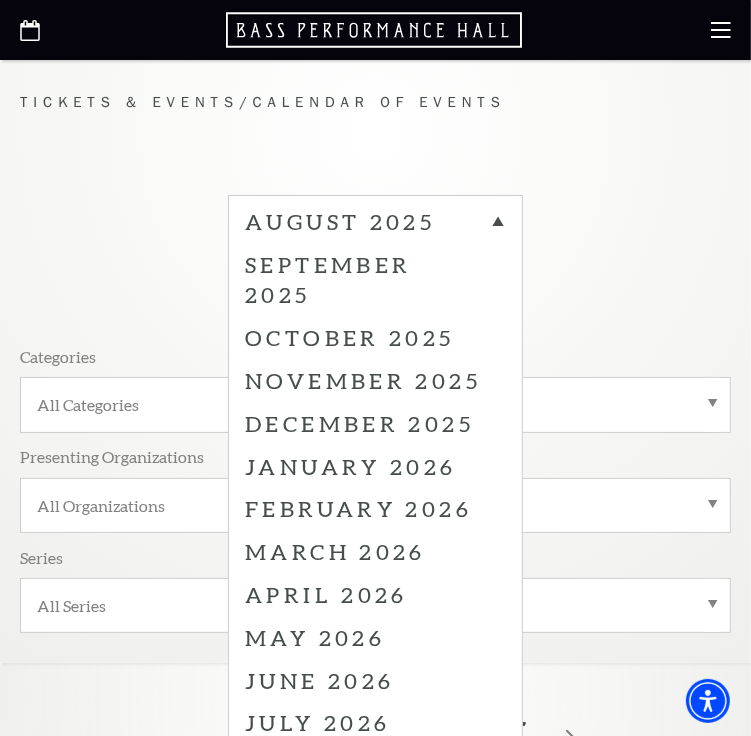 click on "November 2025" at bounding box center (375, 380) 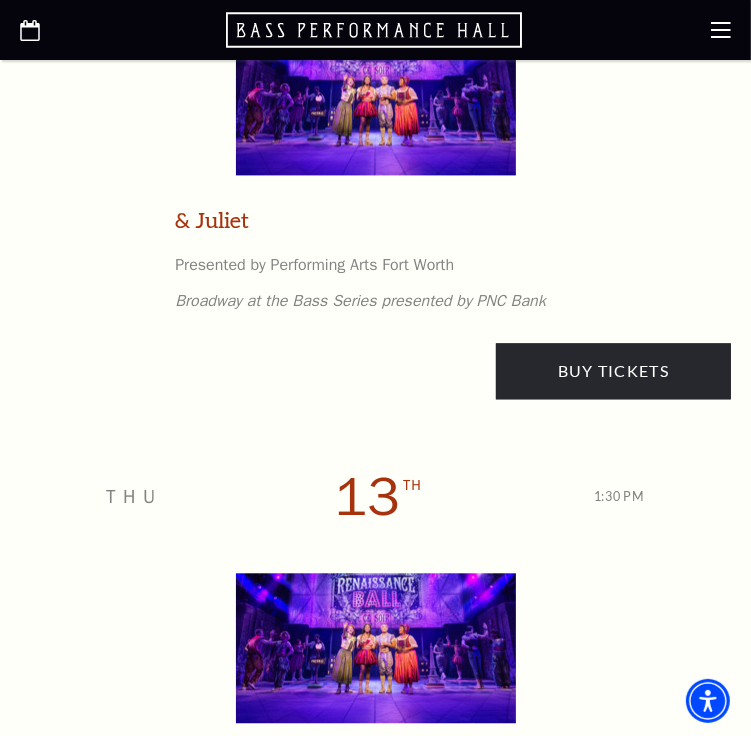 scroll, scrollTop: 6066, scrollLeft: 0, axis: vertical 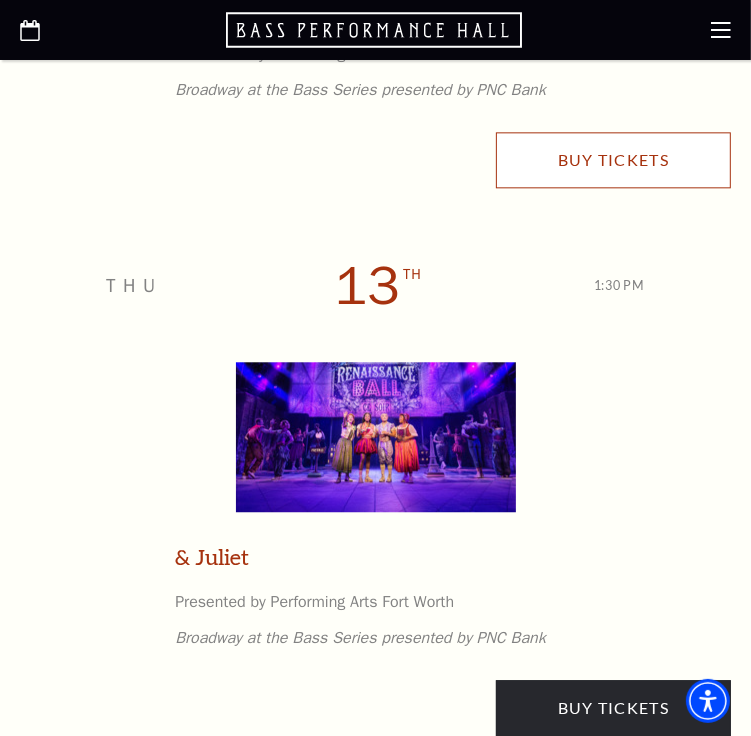click on "Buy Tickets" at bounding box center [613, 160] 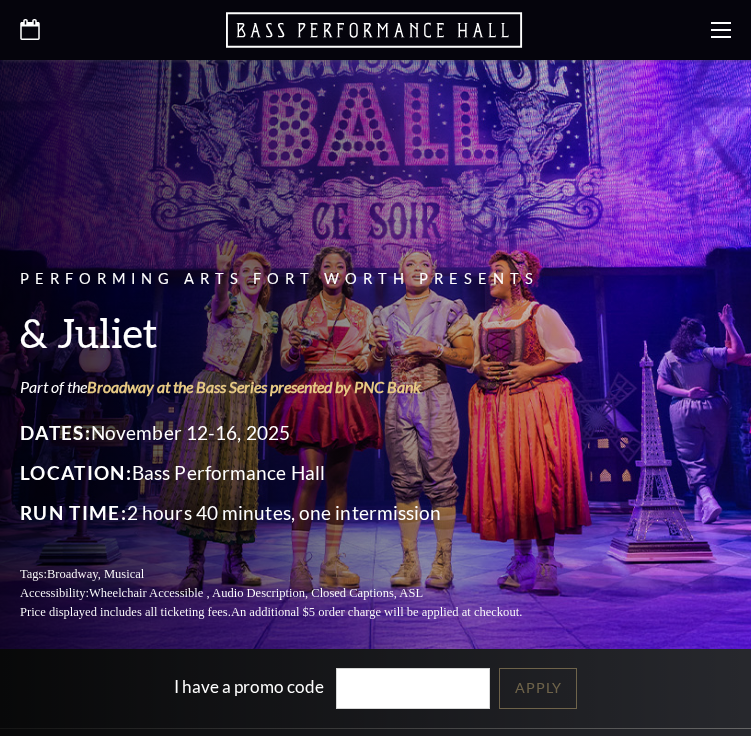 scroll, scrollTop: 0, scrollLeft: 0, axis: both 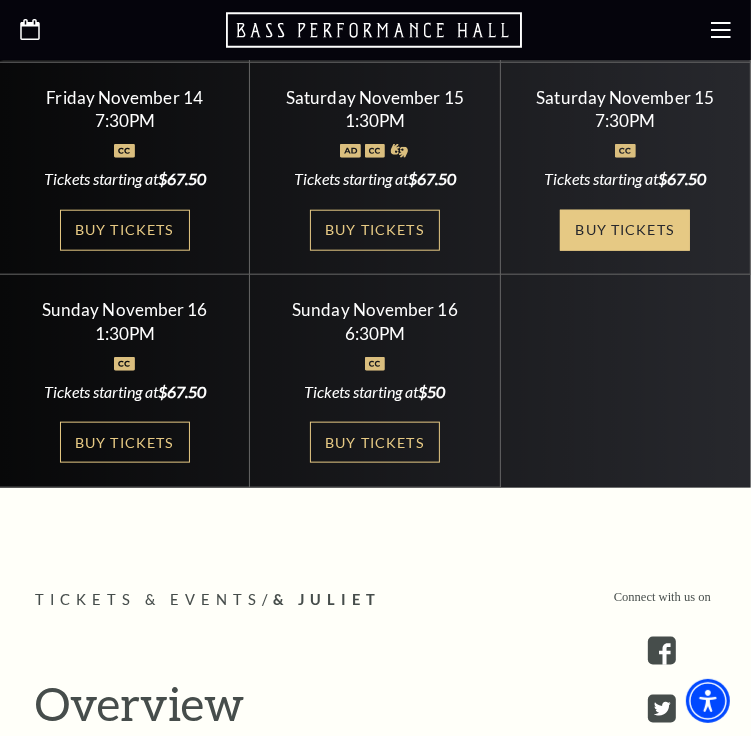 click on "Buy Tickets" at bounding box center (625, 230) 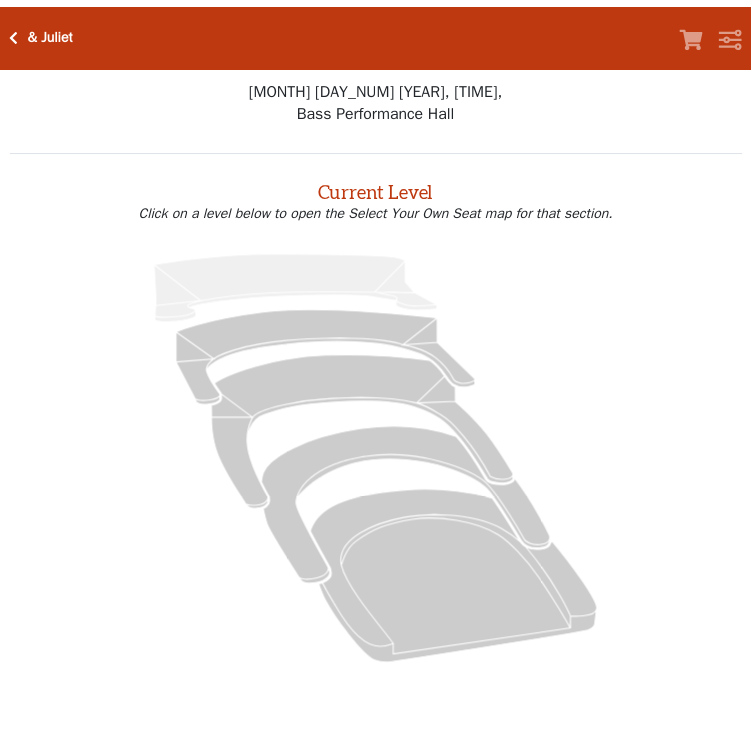 scroll, scrollTop: 0, scrollLeft: 0, axis: both 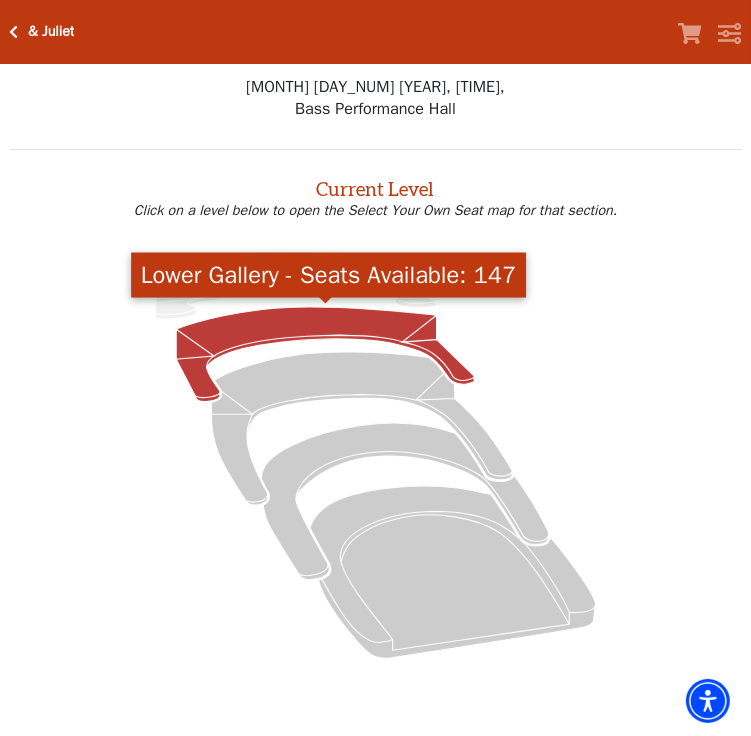 click 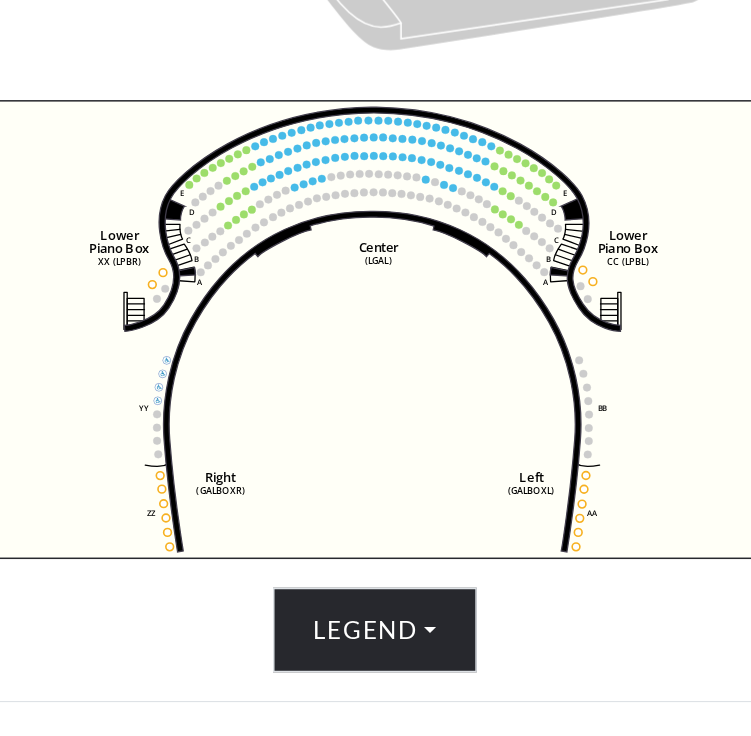 scroll, scrollTop: 542, scrollLeft: 0, axis: vertical 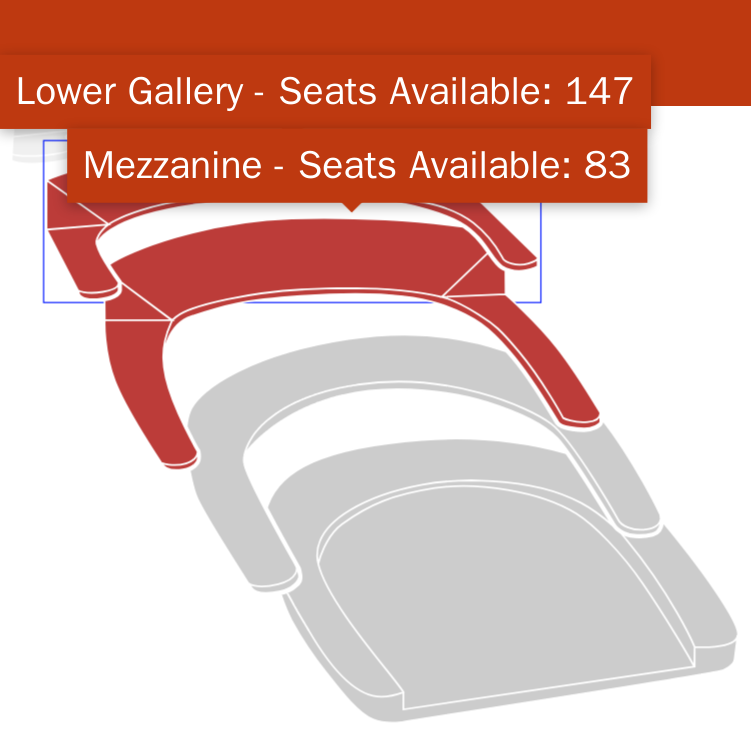 click 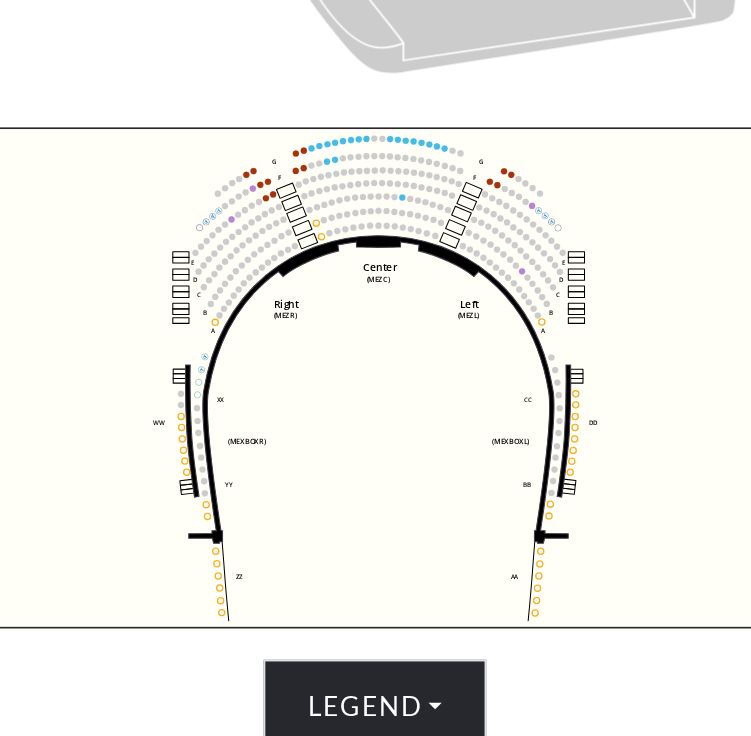 scroll, scrollTop: 359, scrollLeft: 0, axis: vertical 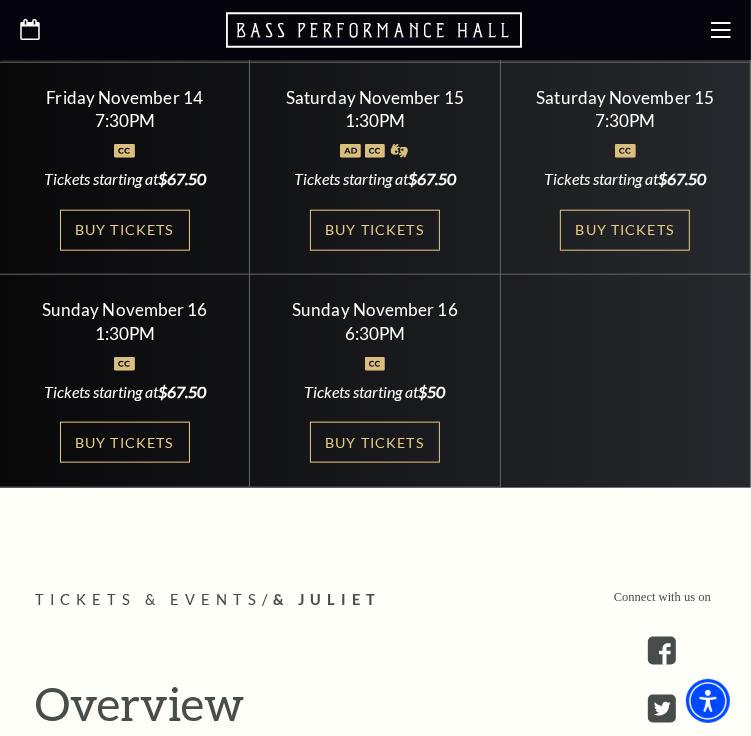 click 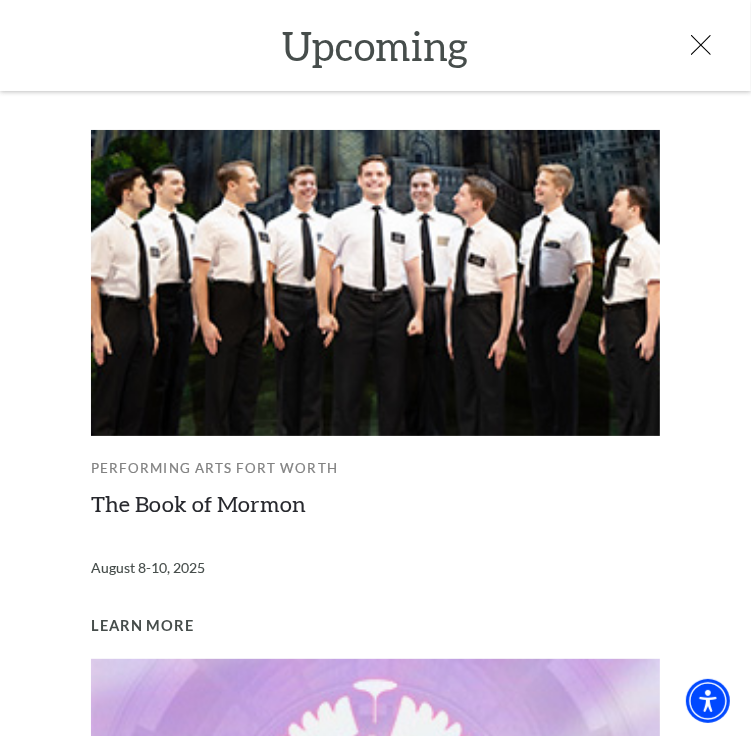 scroll, scrollTop: 933, scrollLeft: 0, axis: vertical 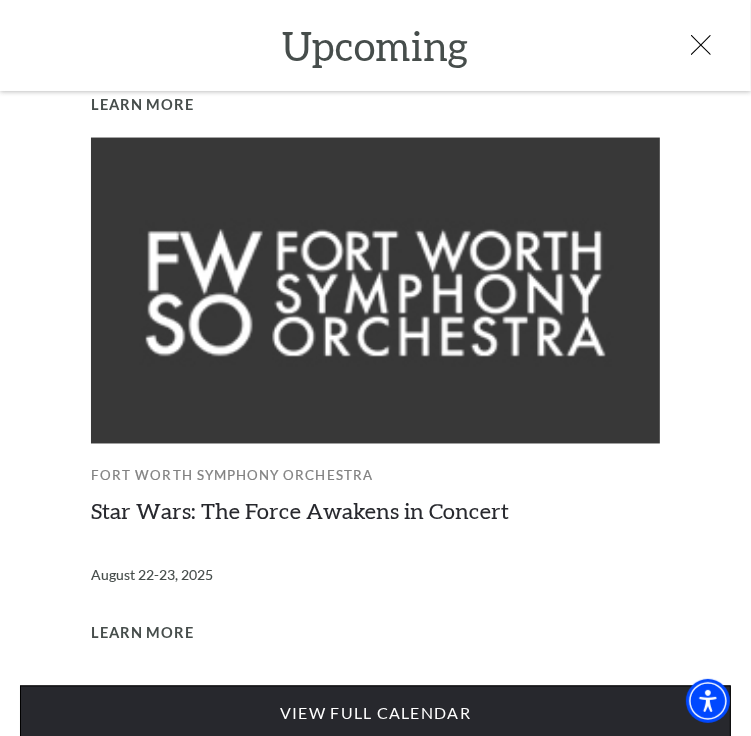 click on "View Full Calendar" at bounding box center (375, 714) 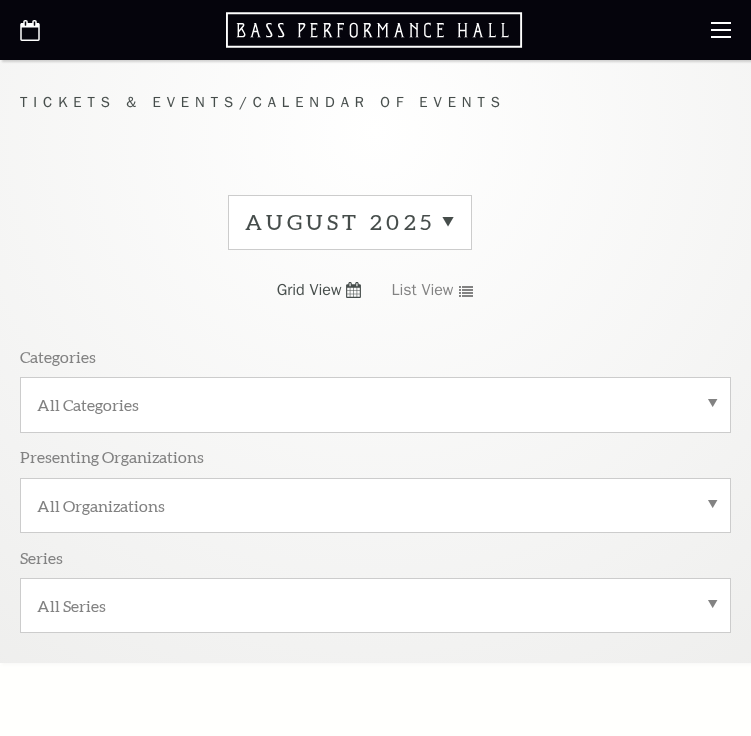 scroll, scrollTop: 0, scrollLeft: 0, axis: both 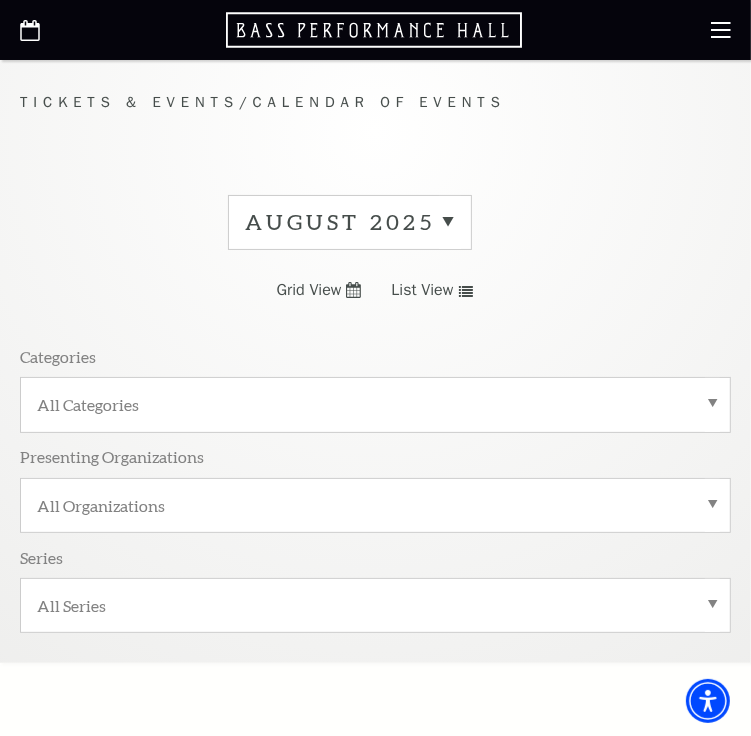 click on "August 2025" at bounding box center [350, 222] 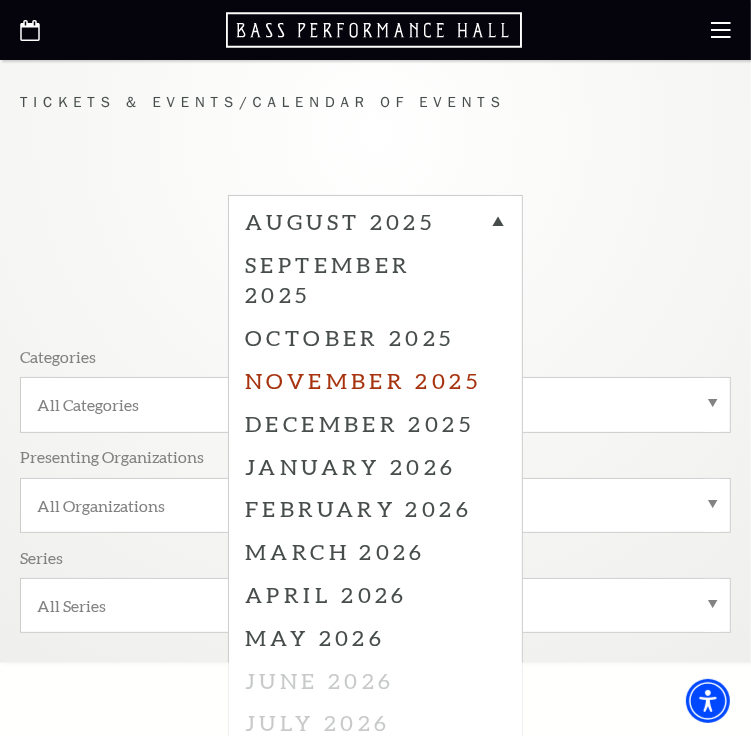 click on "November 2025" at bounding box center (375, 380) 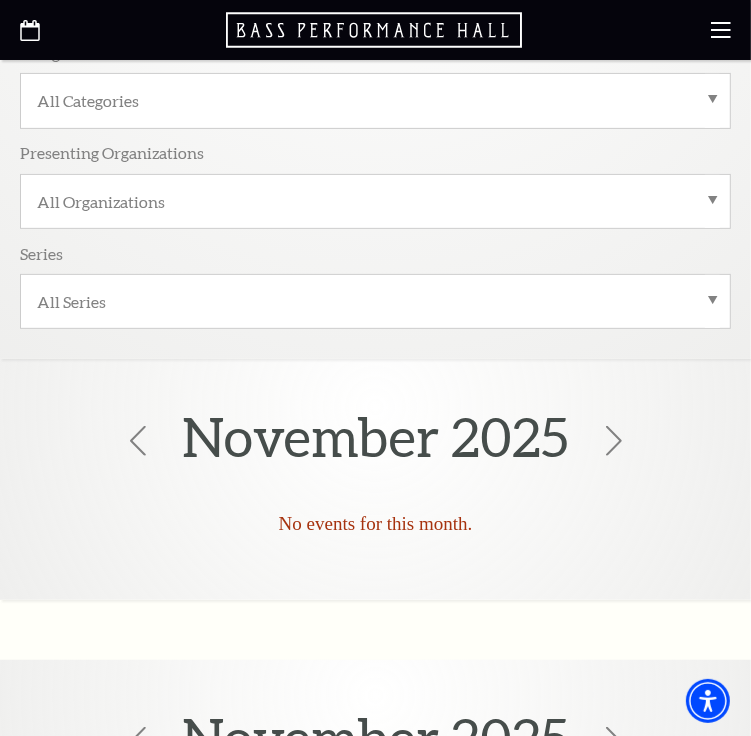 scroll, scrollTop: 233, scrollLeft: 0, axis: vertical 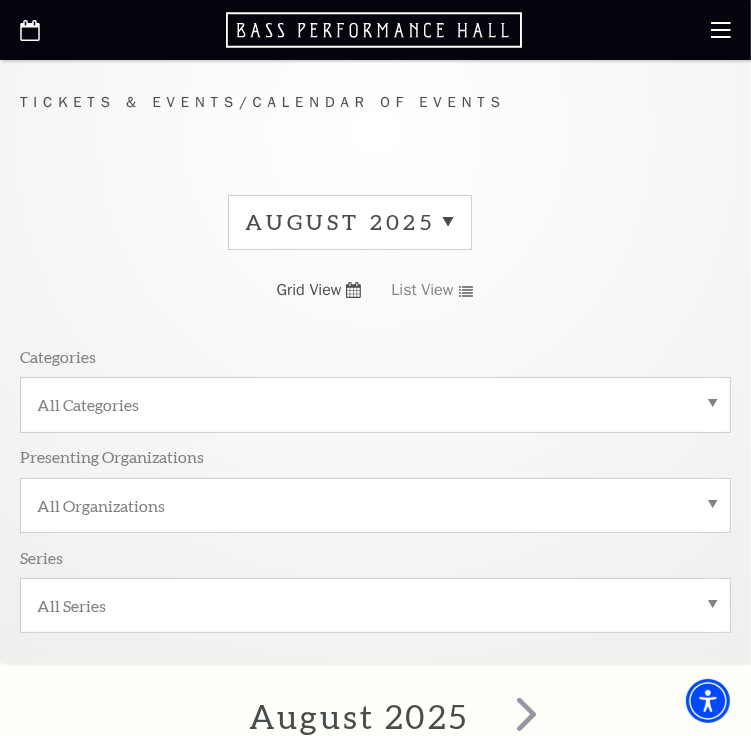 click on "August 2025" at bounding box center [350, 222] 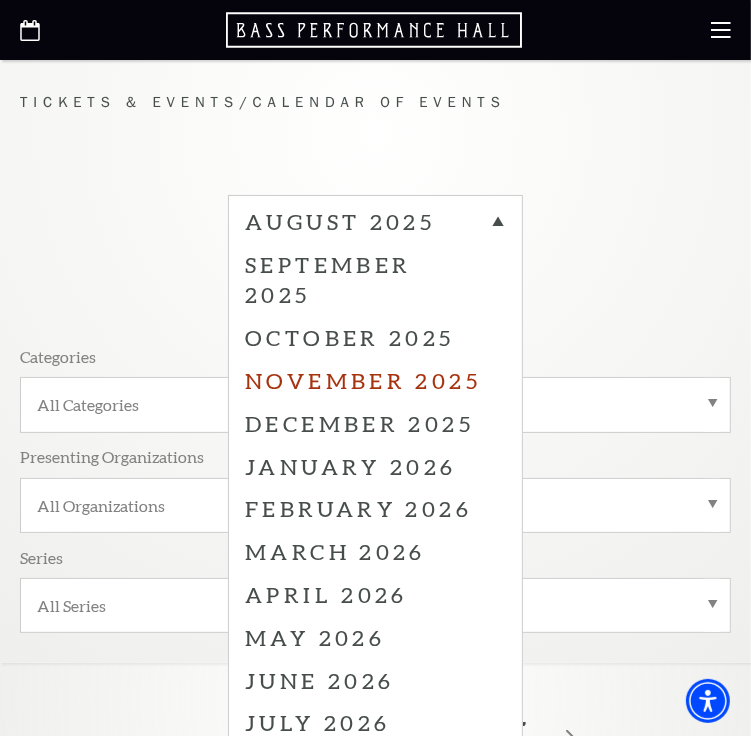 click on "November 2025" at bounding box center [375, 380] 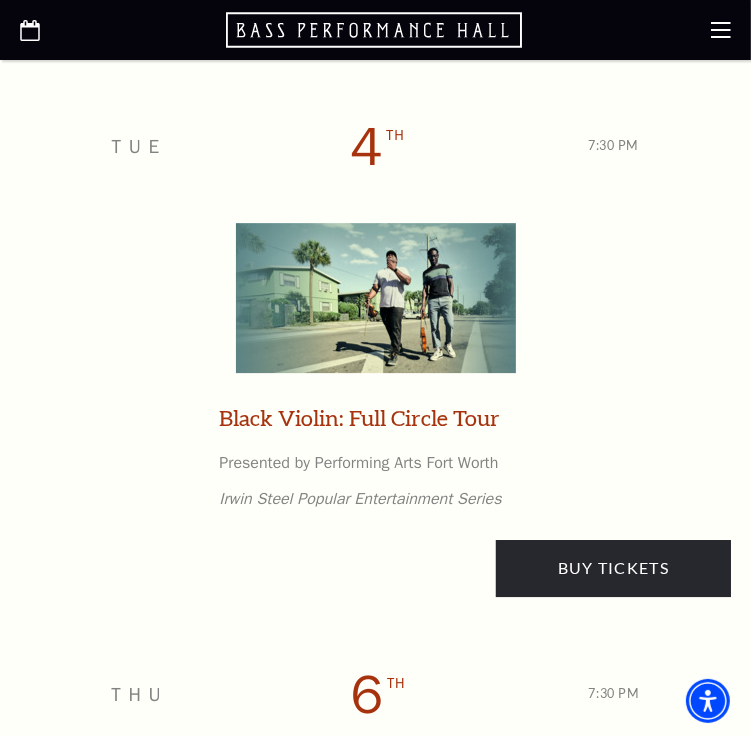 scroll, scrollTop: 3033, scrollLeft: 0, axis: vertical 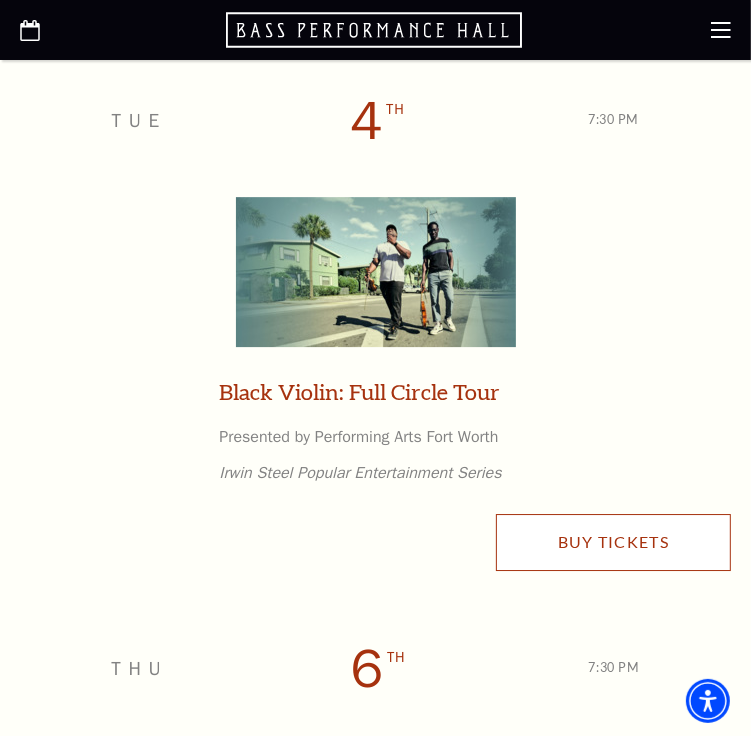 click on "Buy Tickets" at bounding box center (613, 542) 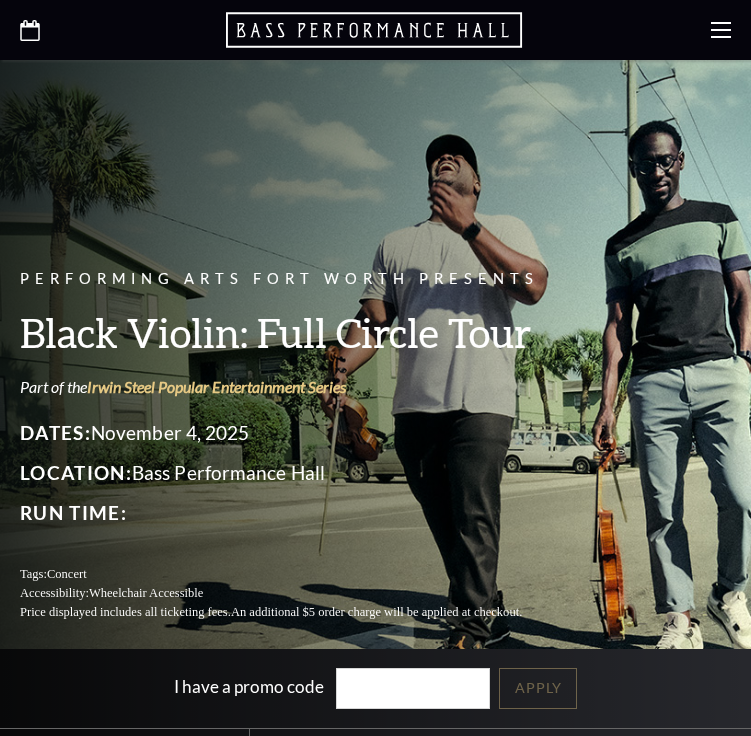 scroll, scrollTop: 0, scrollLeft: 0, axis: both 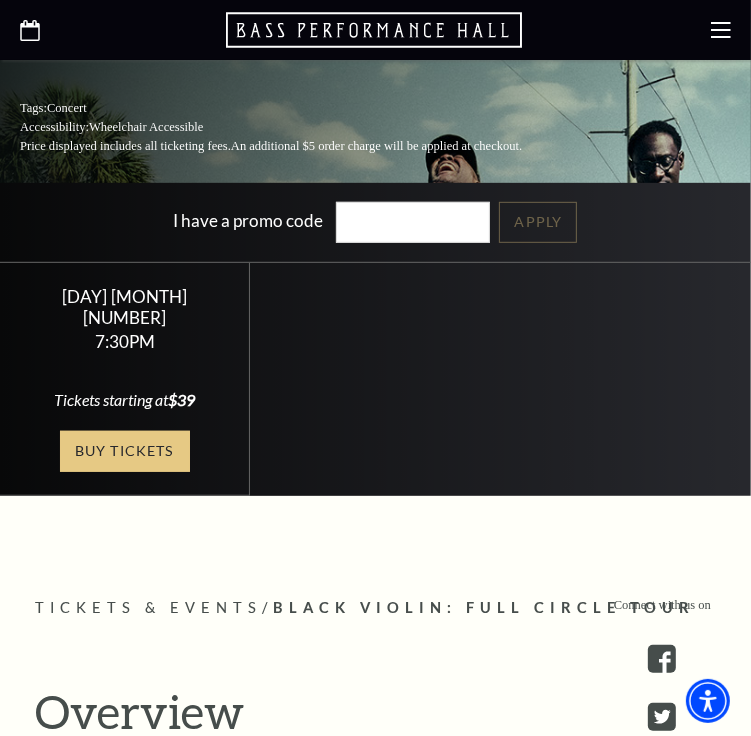 click on "Buy Tickets" at bounding box center [125, 451] 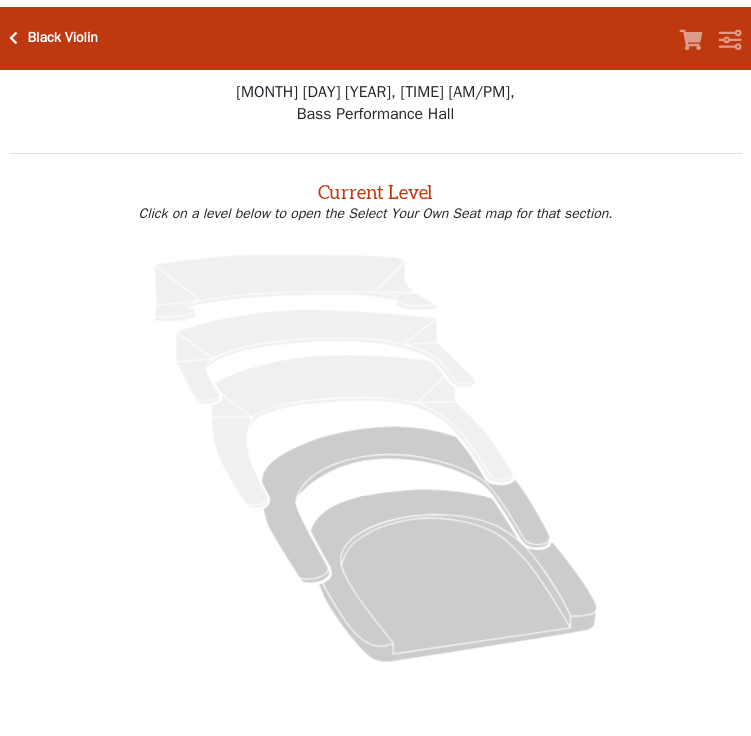 scroll, scrollTop: 0, scrollLeft: 0, axis: both 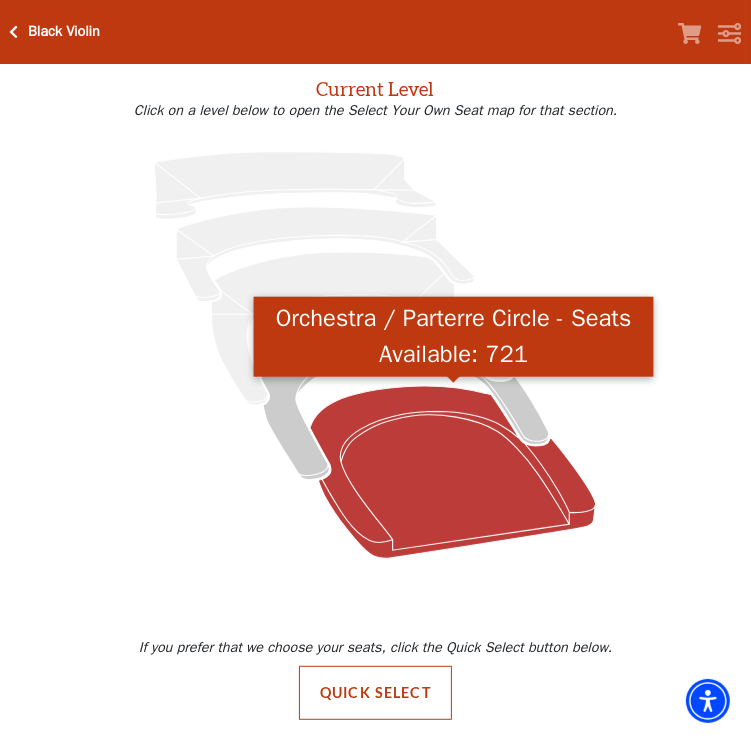 click 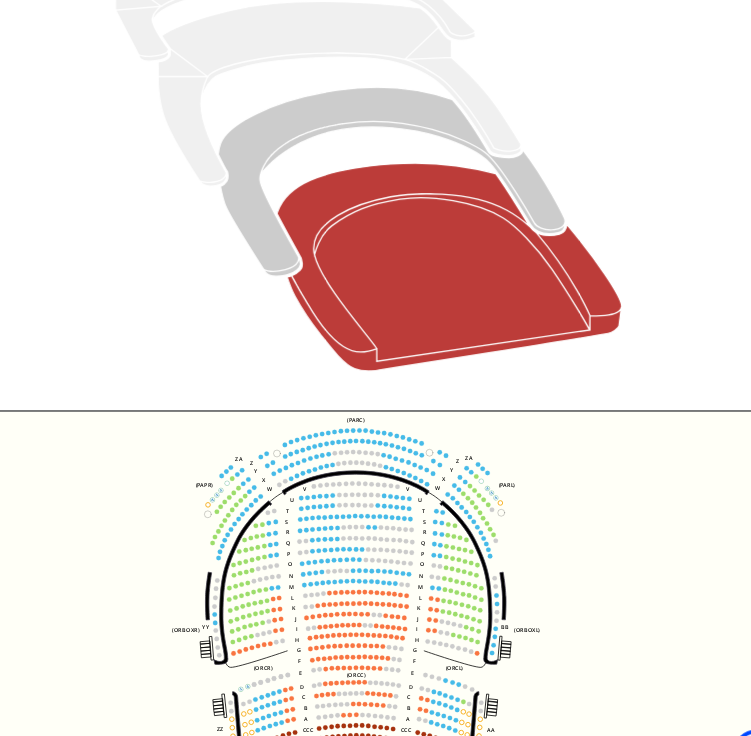scroll, scrollTop: 309, scrollLeft: 0, axis: vertical 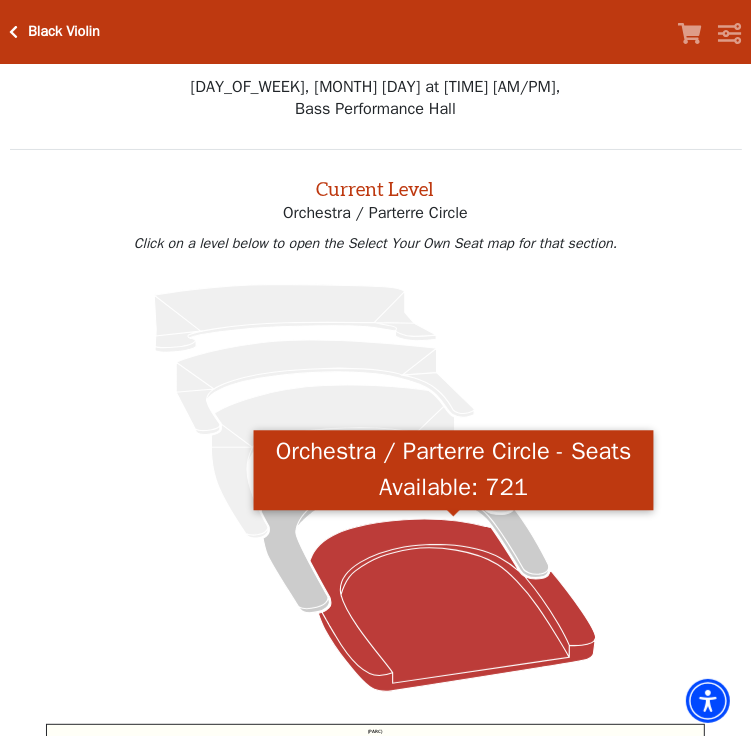 click on "Black Violin   Your Tickets       Filters" at bounding box center [375, 32] 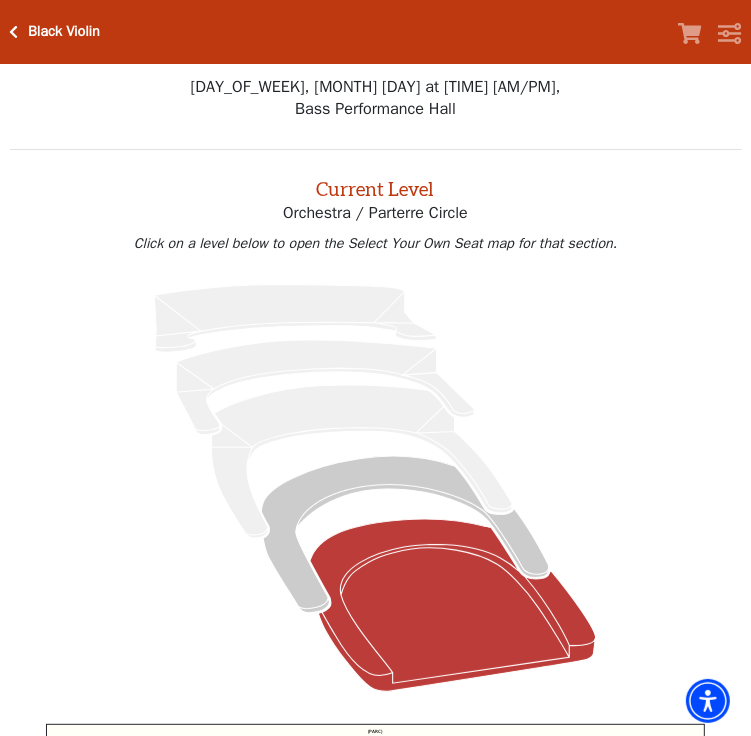 click at bounding box center (14, 32) 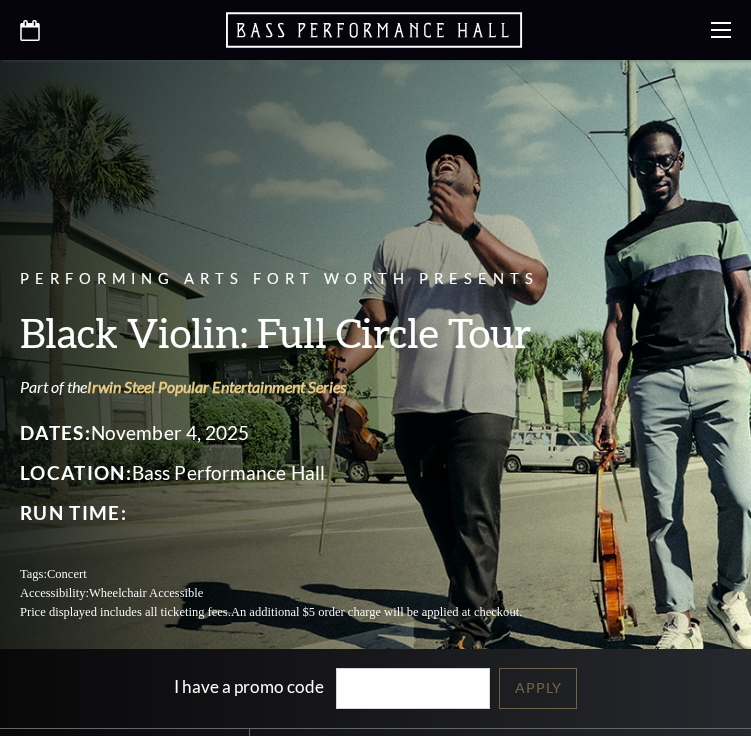 scroll, scrollTop: 0, scrollLeft: 0, axis: both 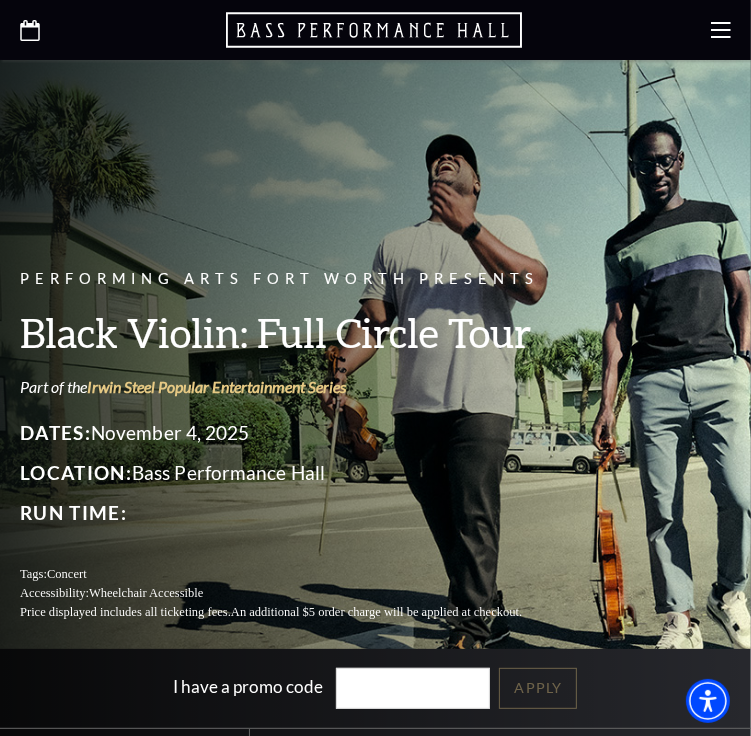 click 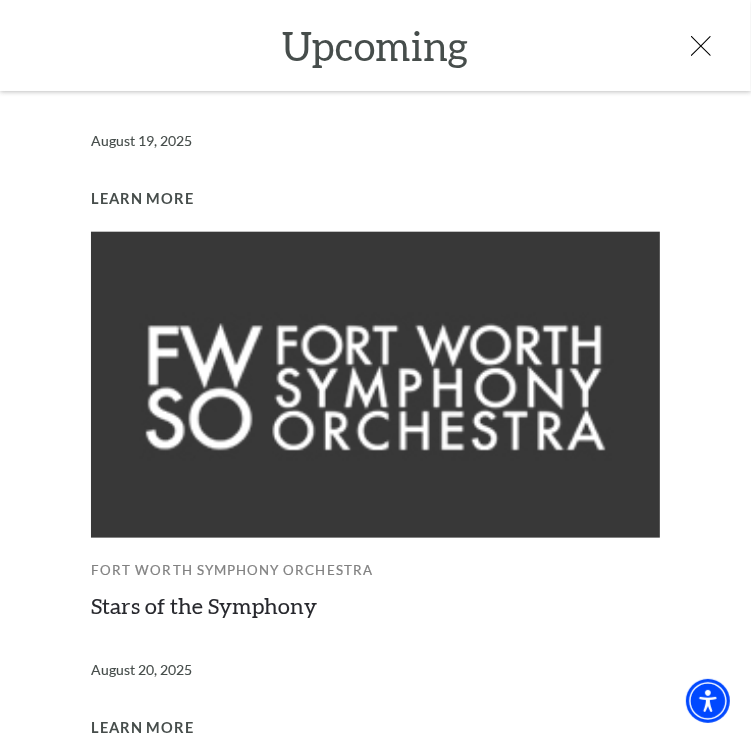 scroll, scrollTop: 1556, scrollLeft: 0, axis: vertical 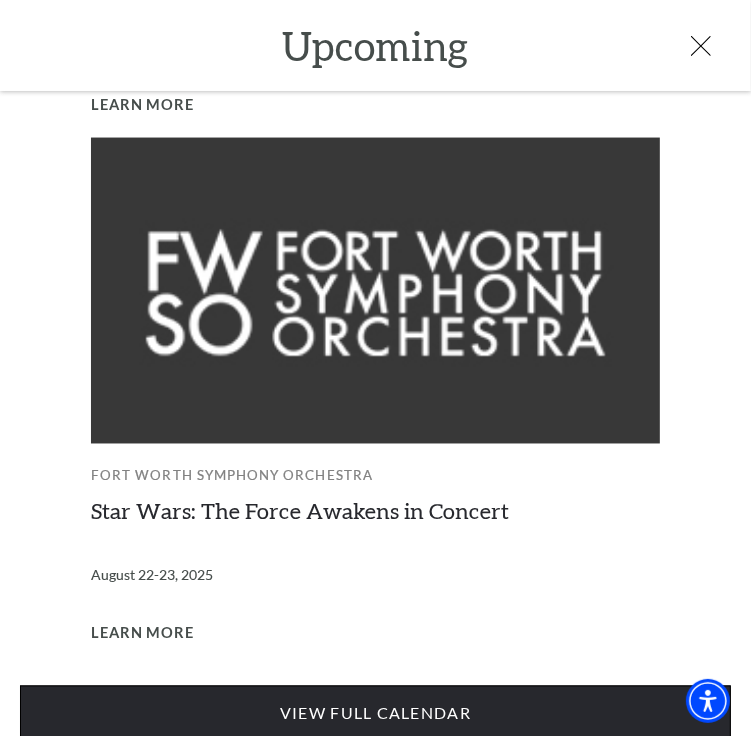 click on "View Full Calendar" at bounding box center [375, 714] 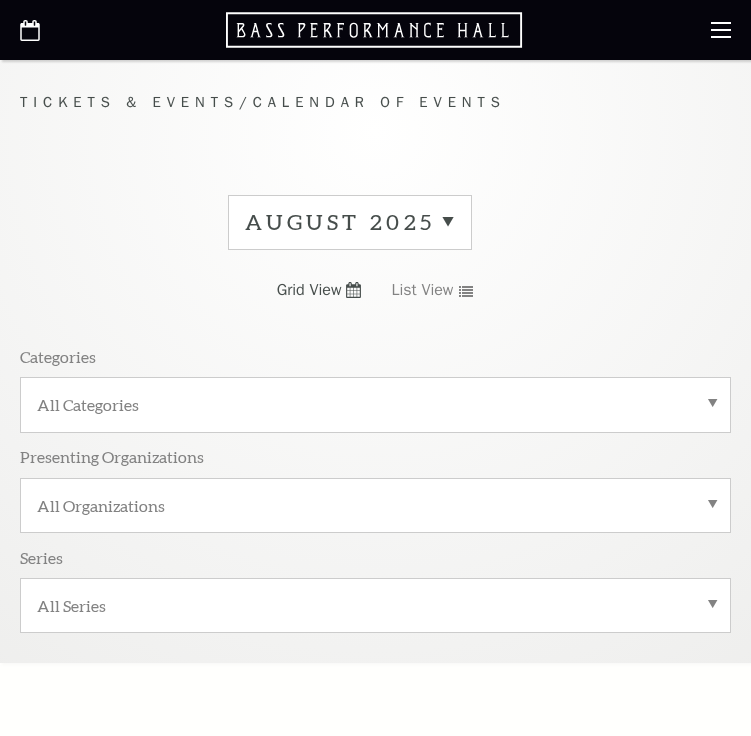 scroll, scrollTop: 0, scrollLeft: 0, axis: both 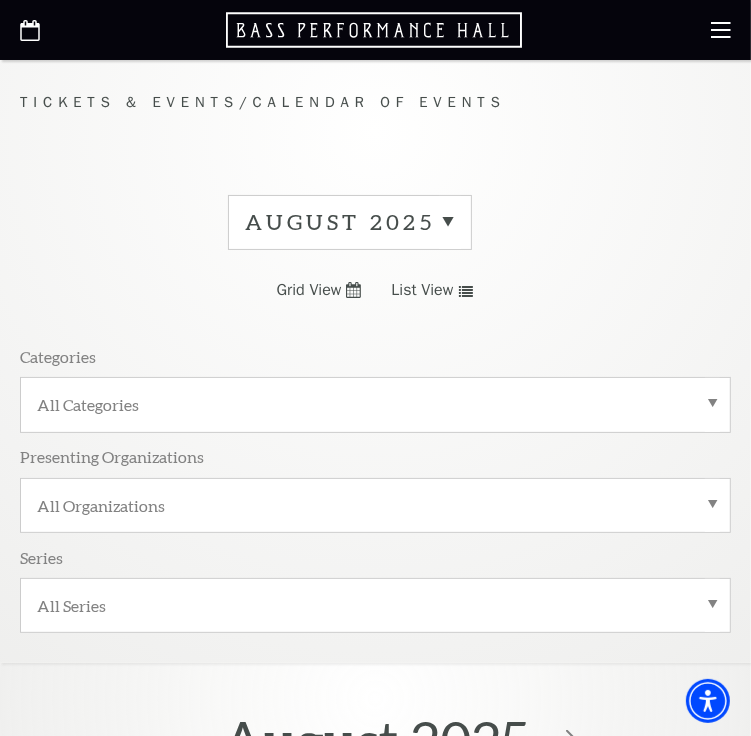 click on "August 2025" at bounding box center (350, 222) 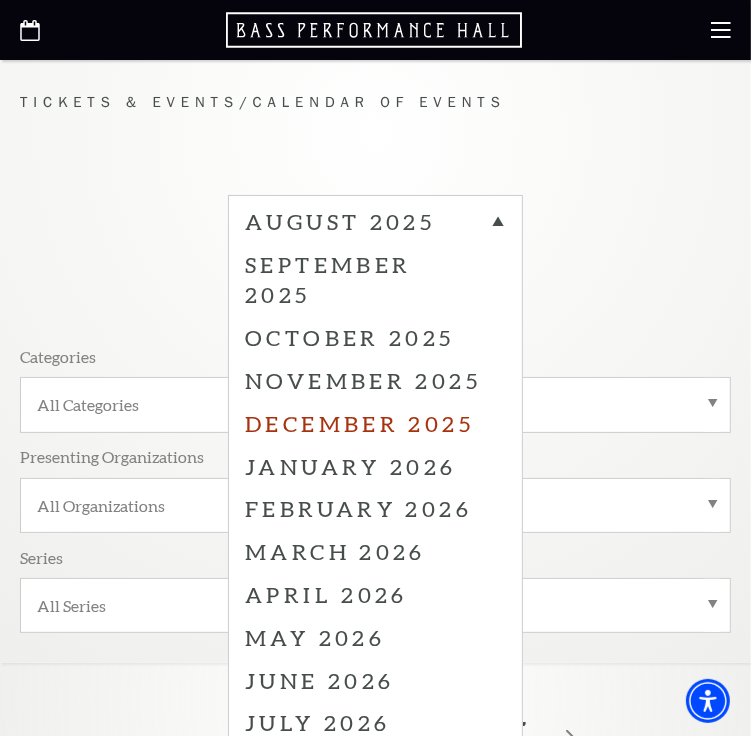 click on "December 2025" at bounding box center (375, 423) 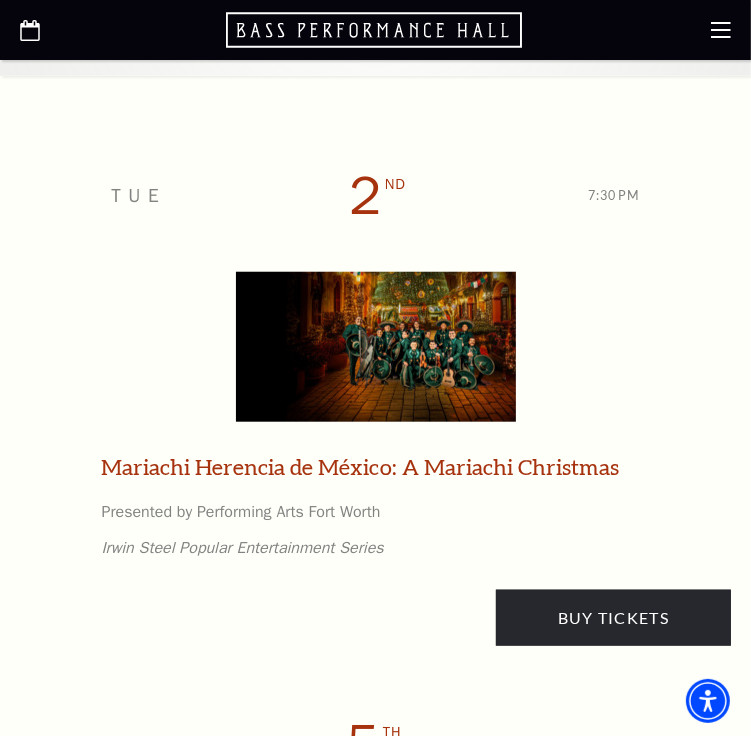 scroll, scrollTop: 700, scrollLeft: 0, axis: vertical 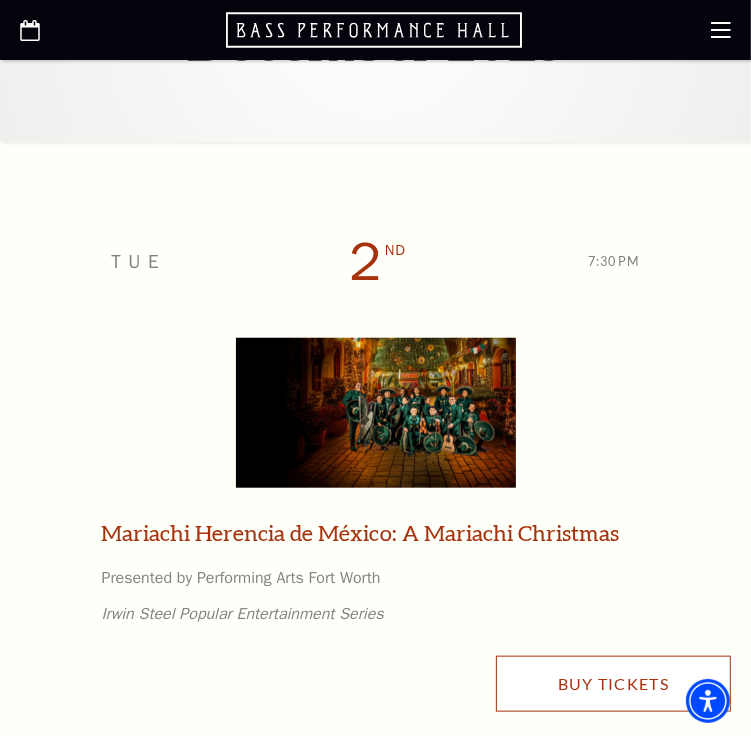 click on "Buy Tickets" at bounding box center (613, 684) 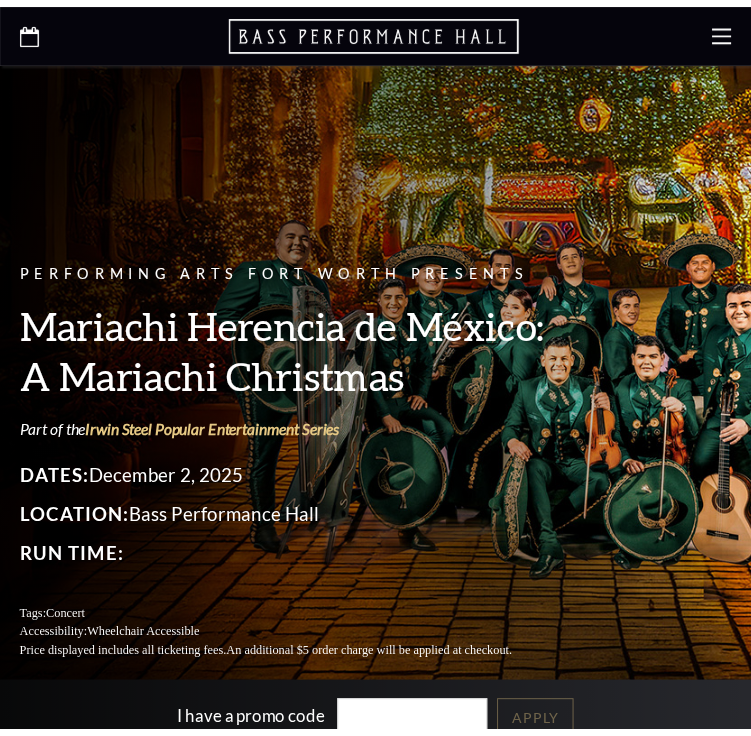 scroll, scrollTop: 0, scrollLeft: 0, axis: both 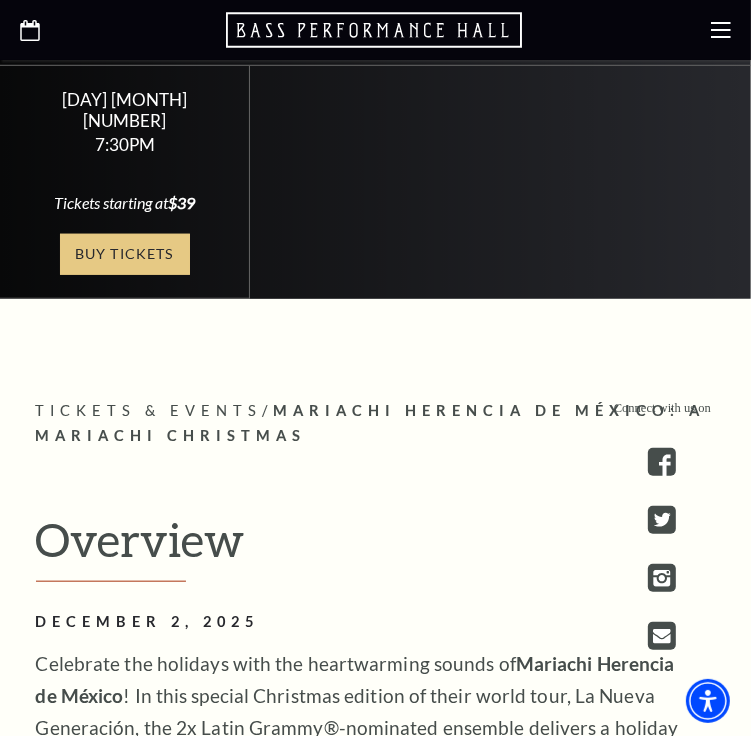 click on "Buy Tickets" at bounding box center [125, 254] 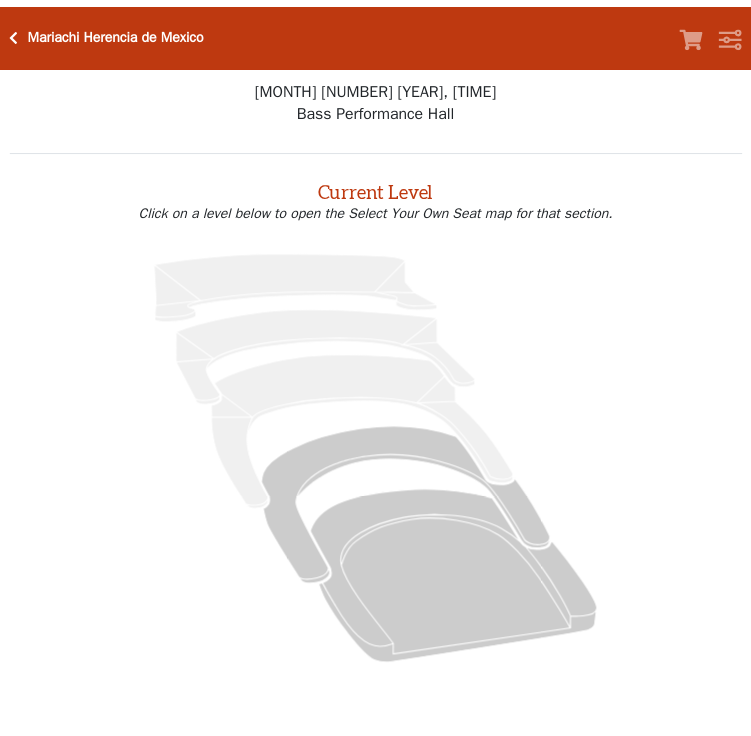 scroll, scrollTop: 0, scrollLeft: 0, axis: both 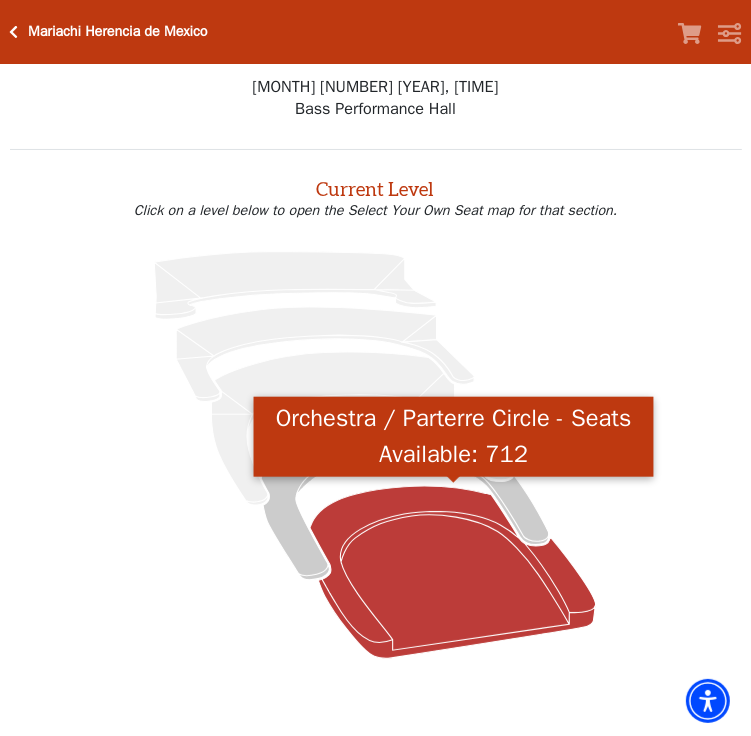 click 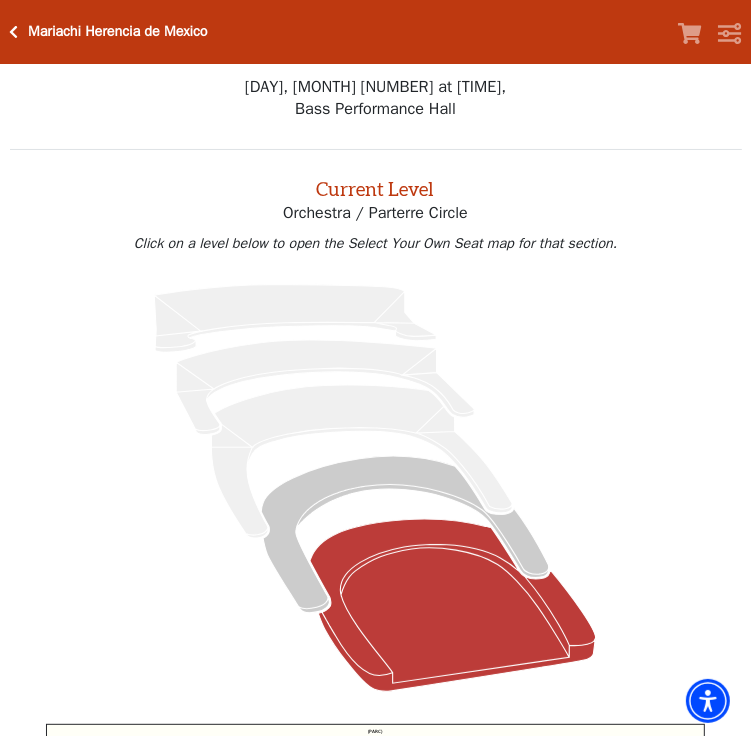 scroll, scrollTop: 76, scrollLeft: 0, axis: vertical 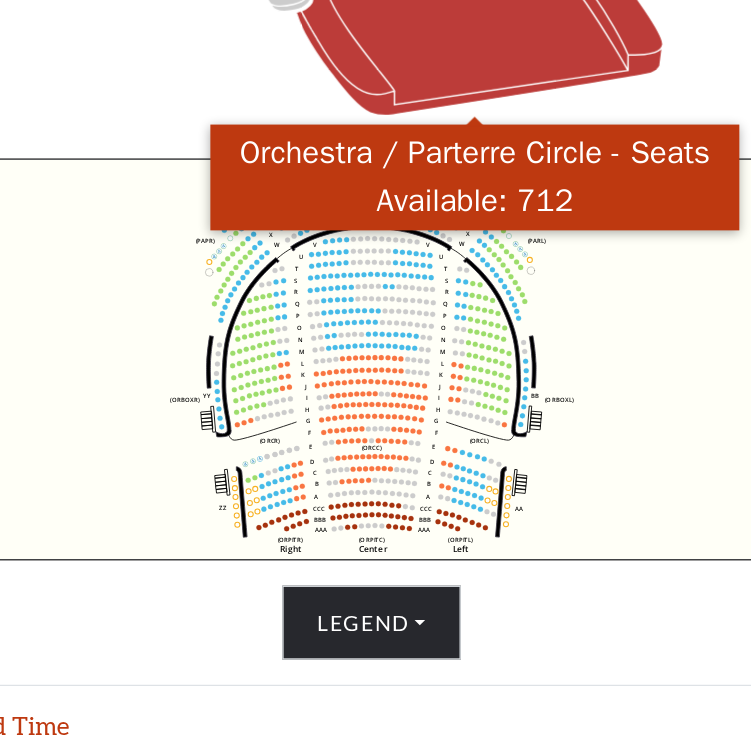 click 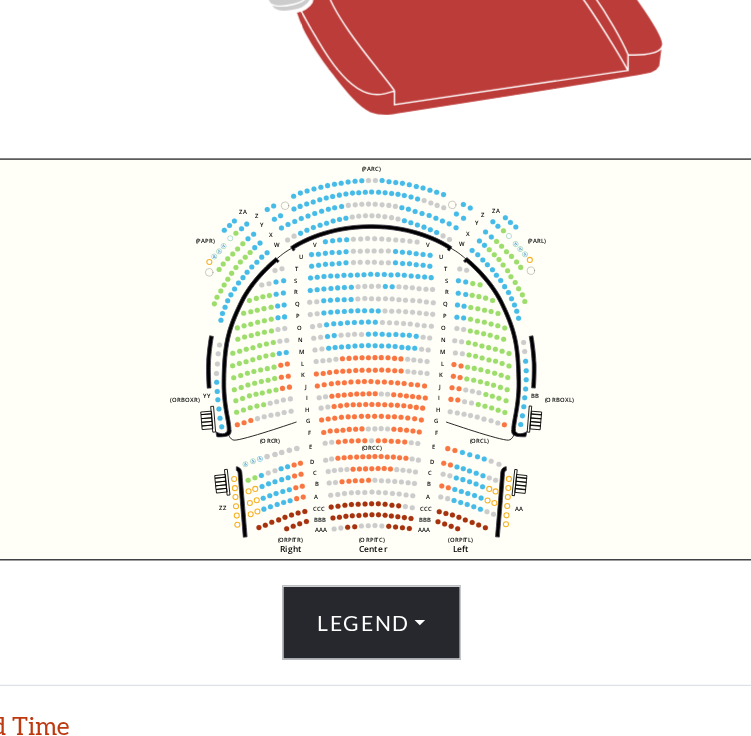 click at bounding box center [376, 60] 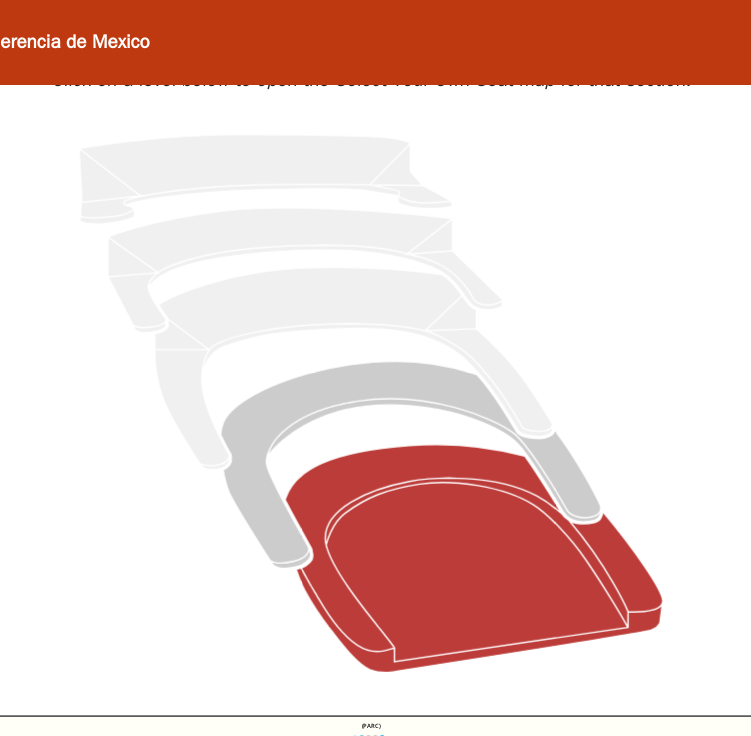 scroll, scrollTop: 0, scrollLeft: 0, axis: both 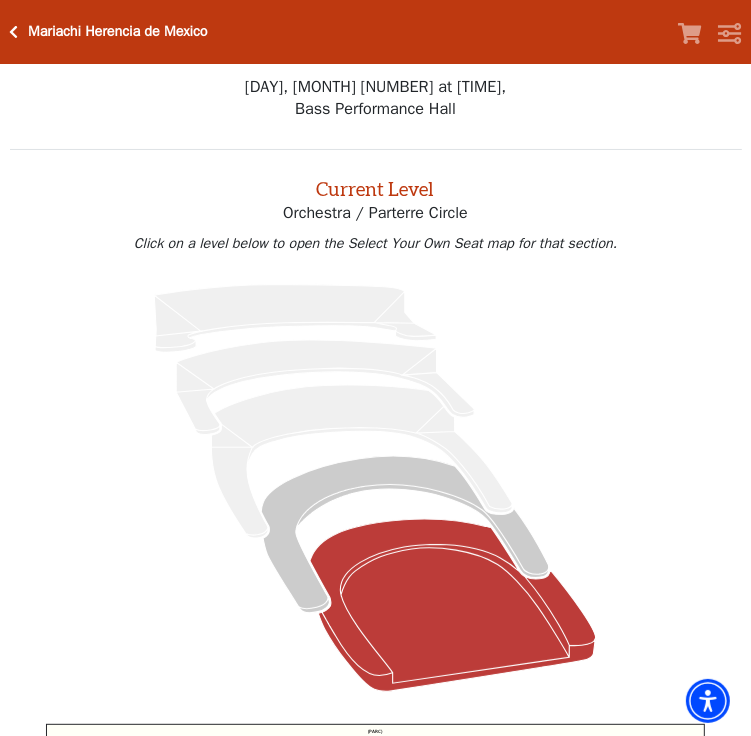 click at bounding box center [14, 32] 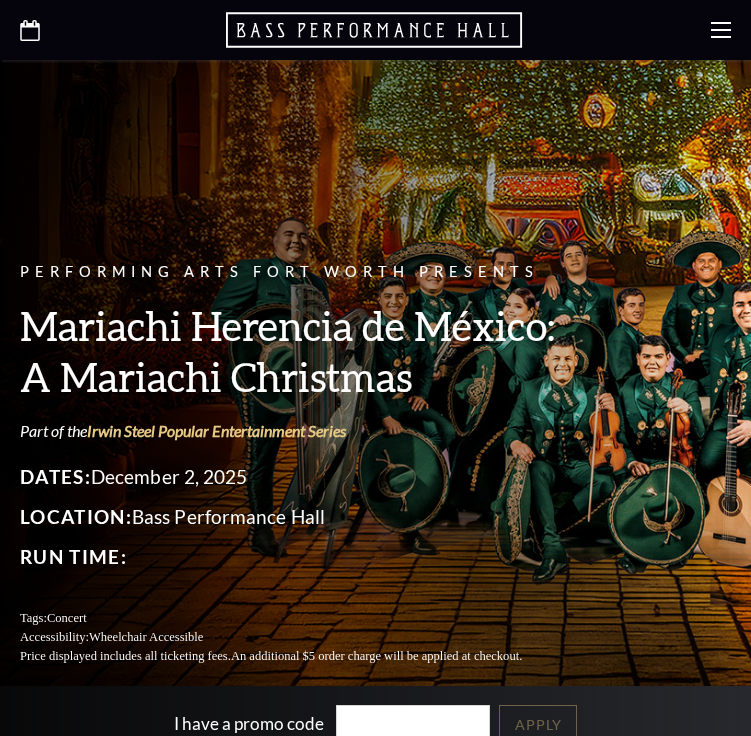 scroll, scrollTop: 0, scrollLeft: 0, axis: both 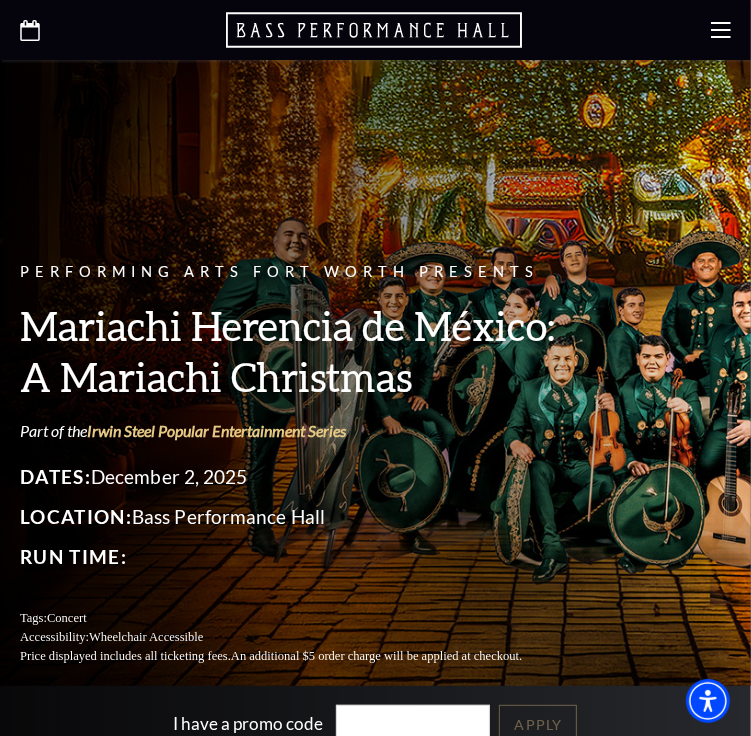 click 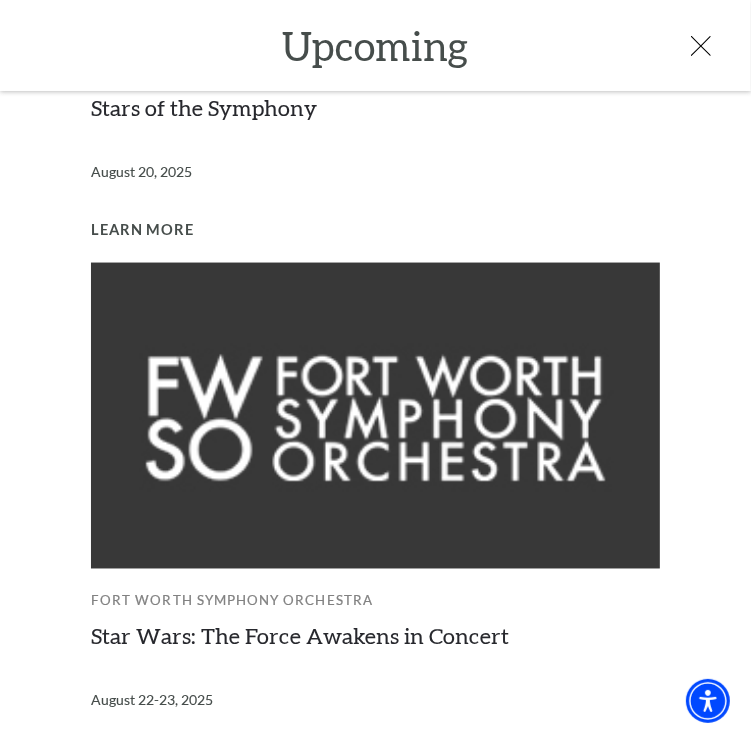 scroll, scrollTop: 1556, scrollLeft: 0, axis: vertical 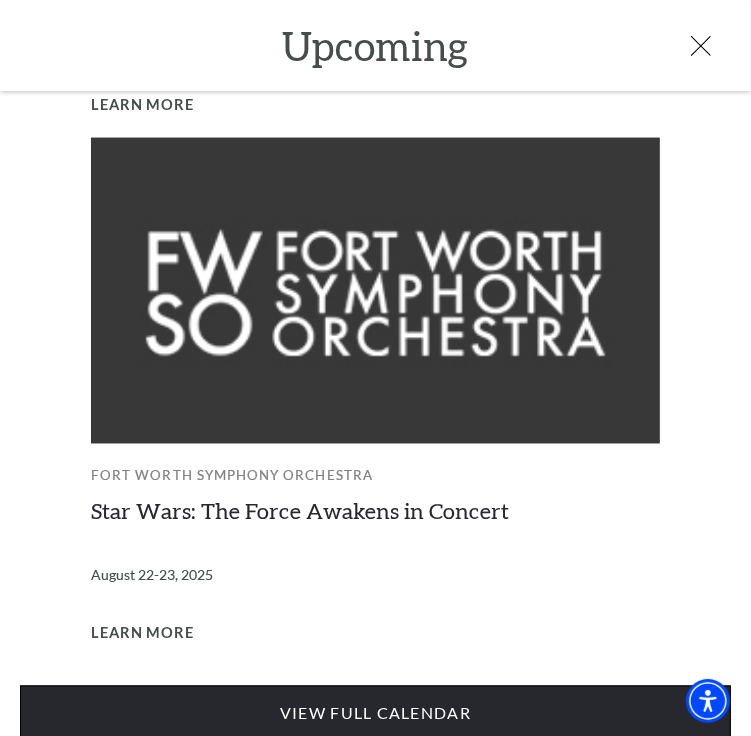 click on "View Full Calendar" at bounding box center (375, 714) 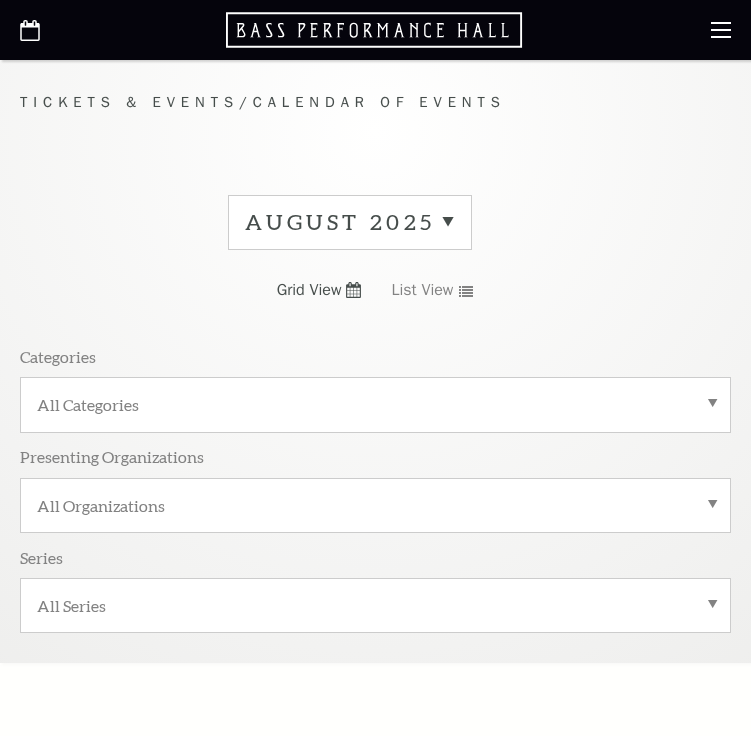 scroll, scrollTop: 0, scrollLeft: 0, axis: both 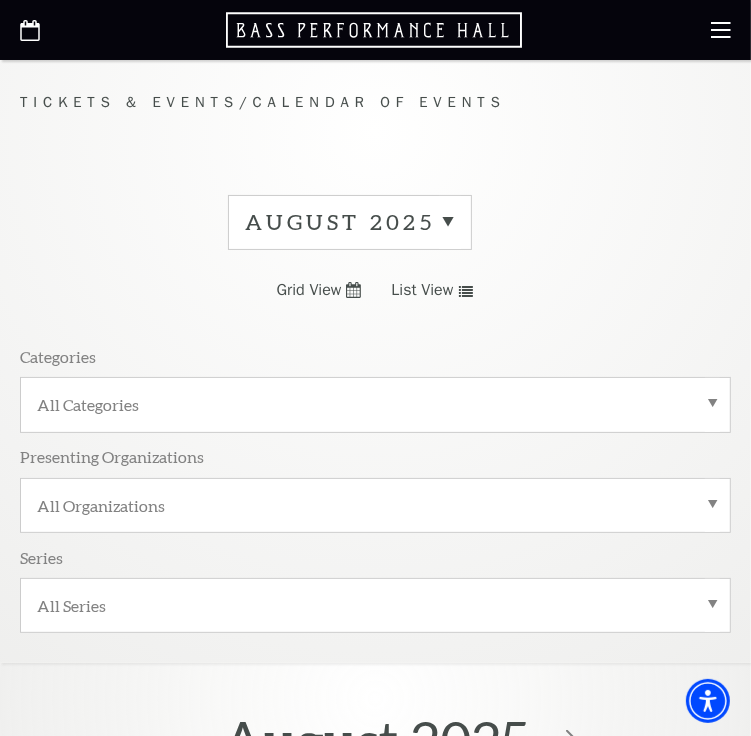 click on "August 2025" at bounding box center [350, 222] 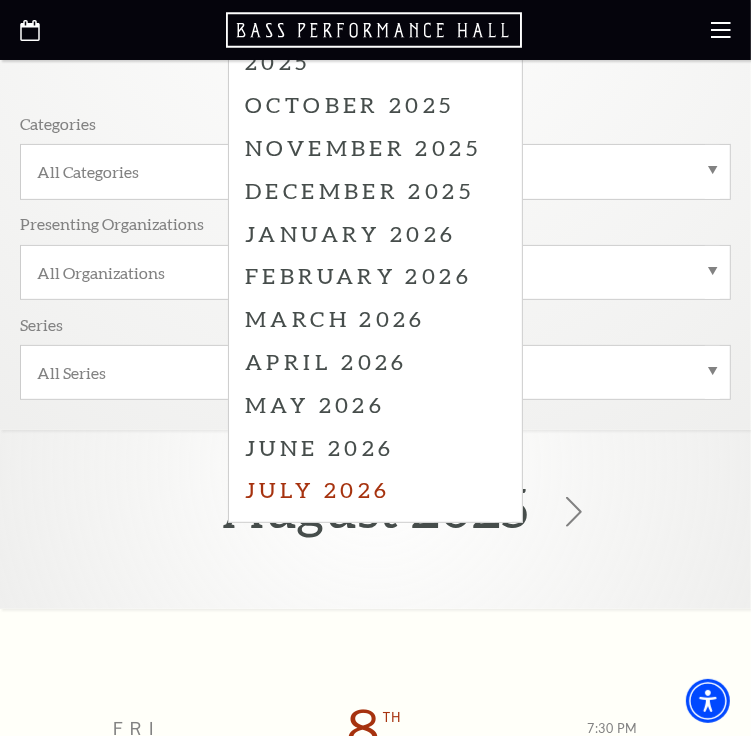 scroll, scrollTop: 0, scrollLeft: 0, axis: both 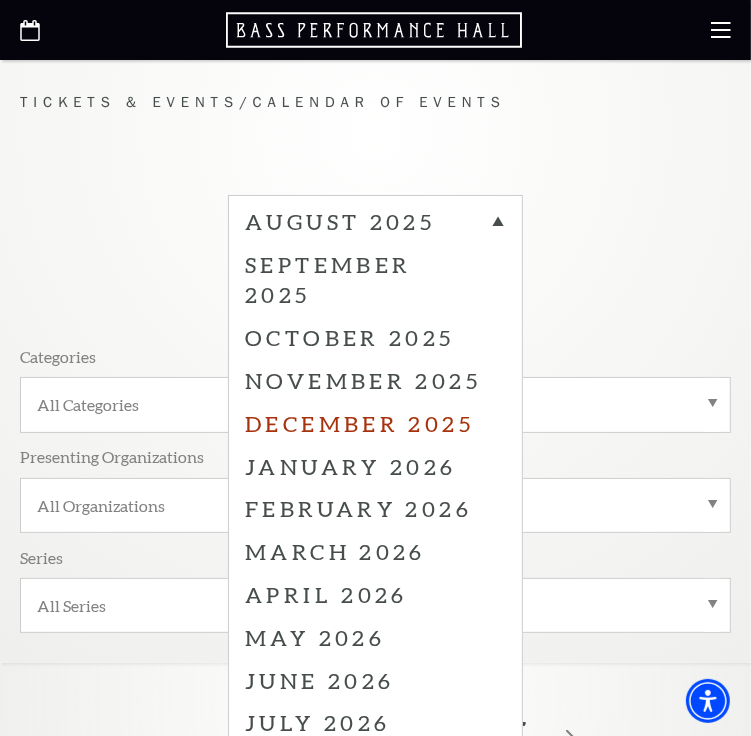 click on "December 2025" at bounding box center [375, 423] 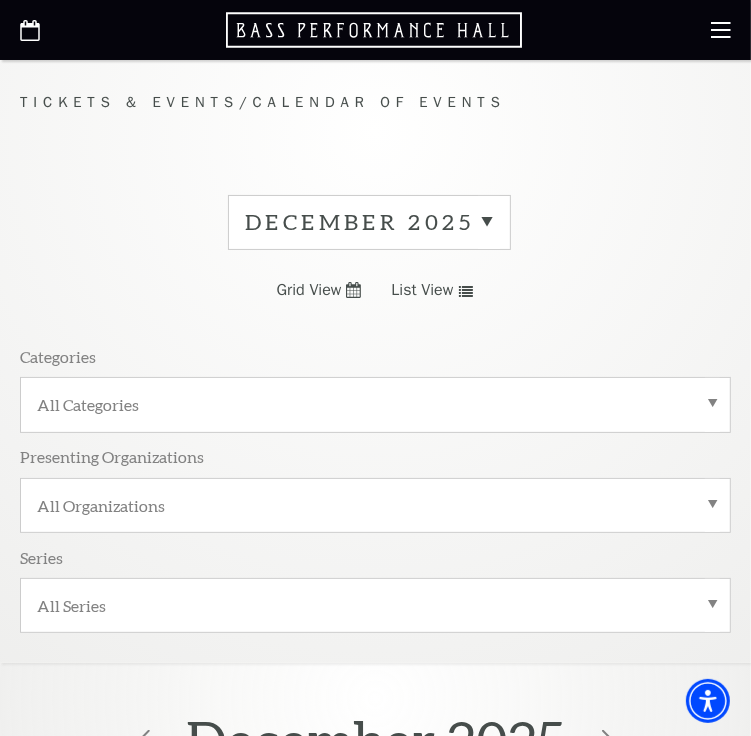 click on "December 2025" at bounding box center (369, 222) 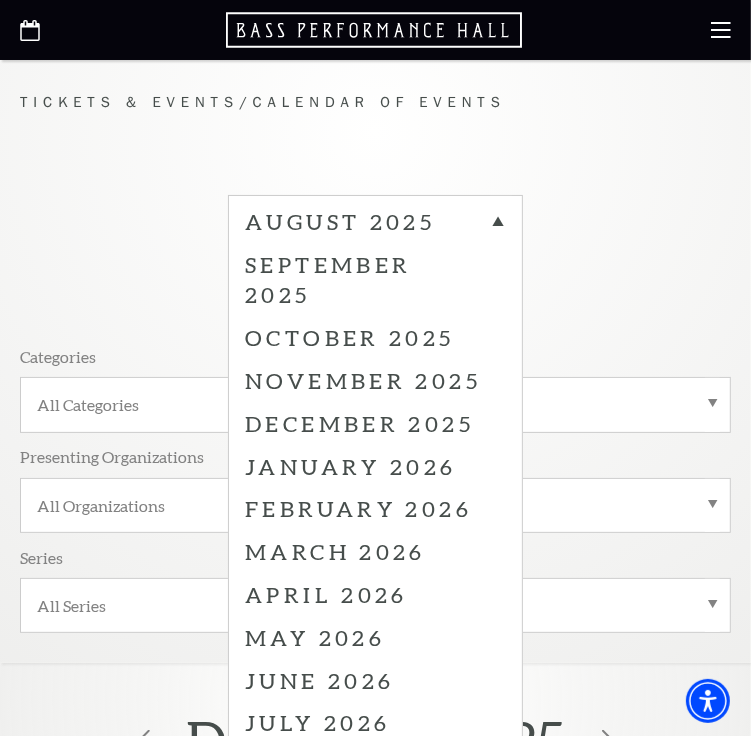 click on "August 2025   September 2025   October 2025   November 2025   December 2025   January 2026   February 2026   March 2026   April 2026   May 2026   June 2026   July 2026     Grid View     List View
Categories
All Categories
Presenting Organizations
All Organizations
Series
All Series" at bounding box center (375, 421) 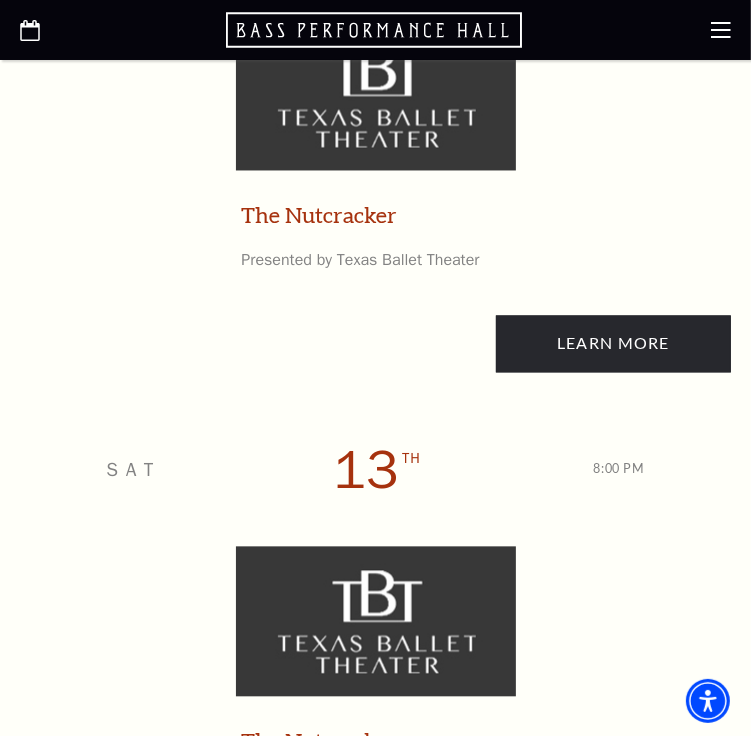 scroll, scrollTop: 5833, scrollLeft: 0, axis: vertical 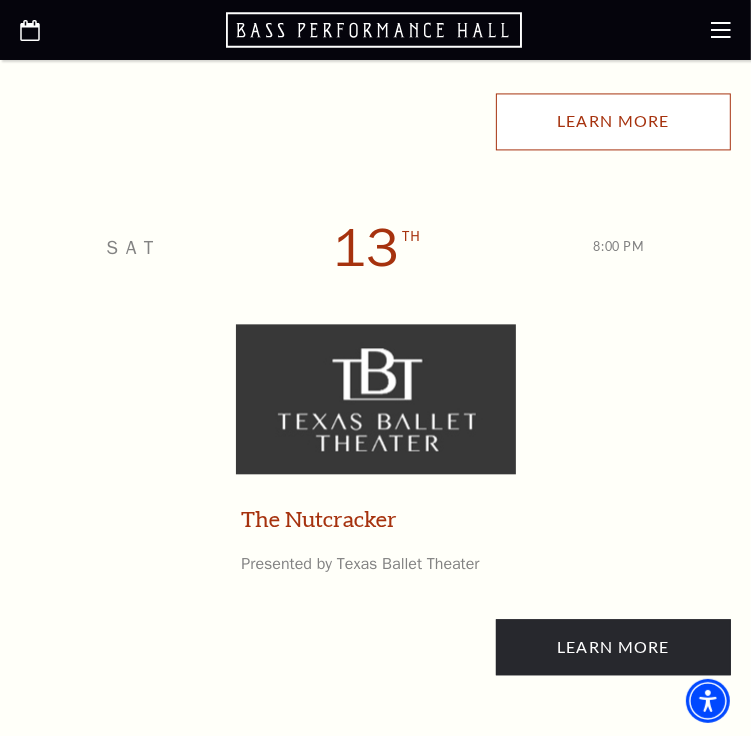 click on "Learn More" at bounding box center [613, 121] 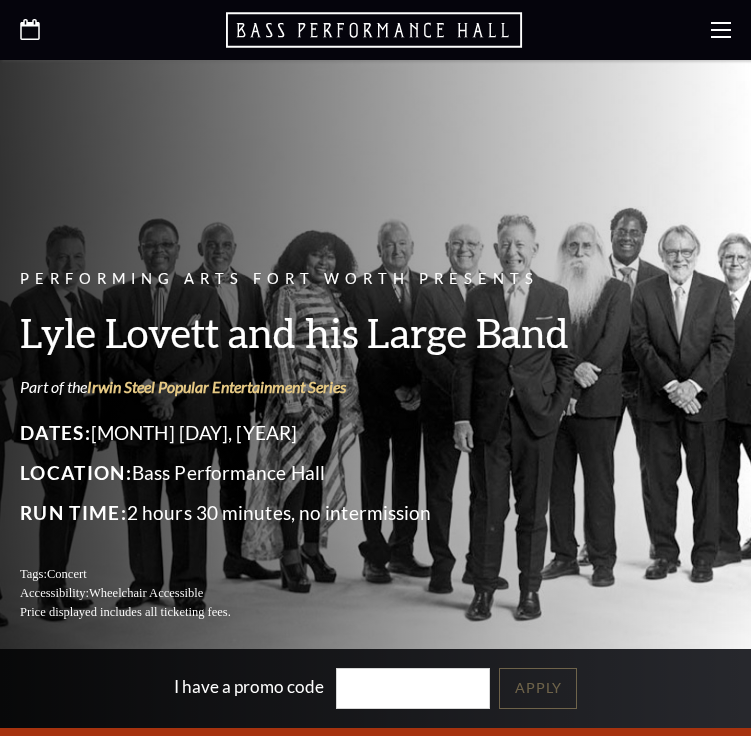 scroll, scrollTop: 0, scrollLeft: 0, axis: both 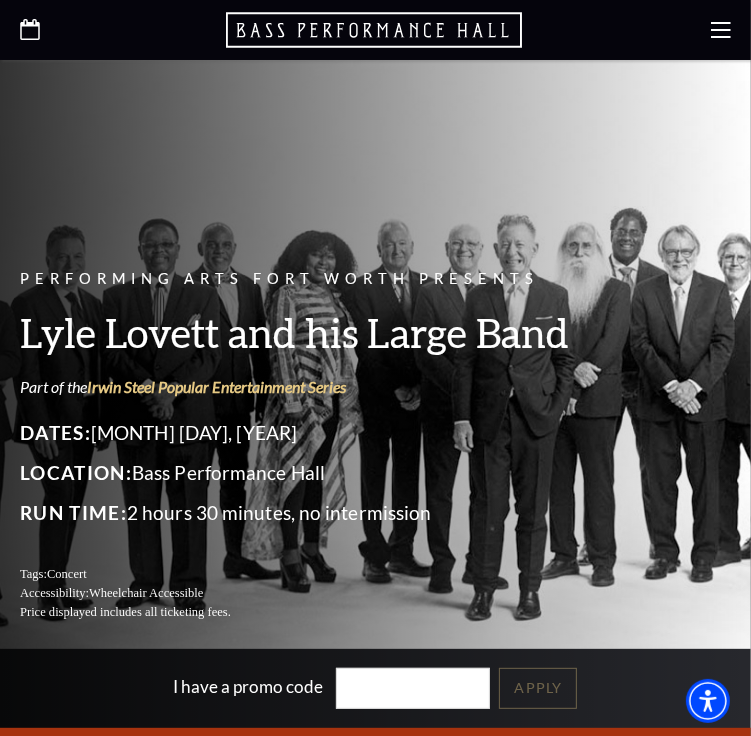 click on "Performing Arts Fort Worth Presents
[FIRST] [LAST] and his Large Band
Part of the  Irwin Steel Popular Entertainment Series
Dates:  [MONTH] [DAY], [YEAR]
Location:  Bass Performance Hall
Run Time:  2 hours 30 minutes, no intermission
Tags:  Concert
Accessibility:  Wheelchair Accessible
Price displayed includes all ticketing fees." at bounding box center (375, 354) 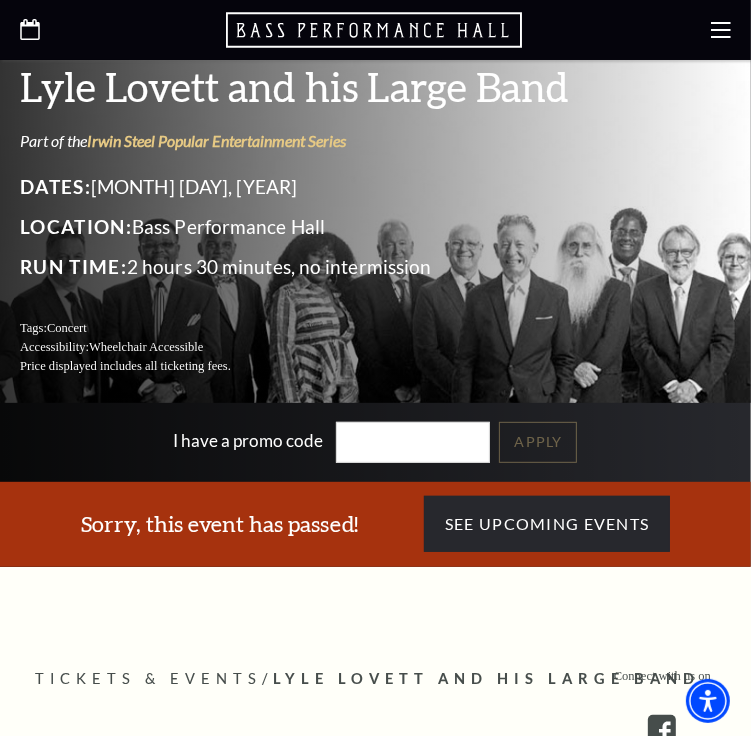 scroll, scrollTop: 466, scrollLeft: 0, axis: vertical 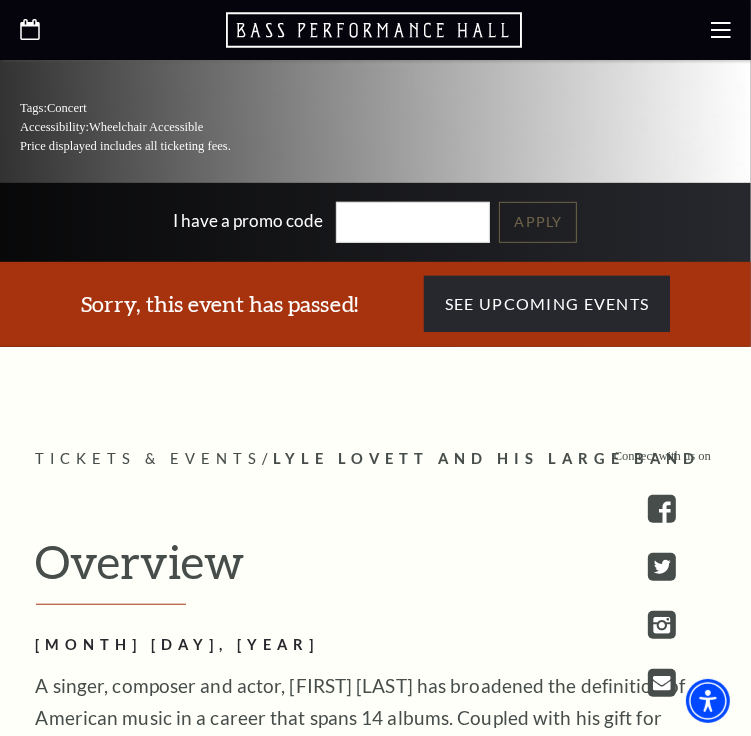 drag, startPoint x: 43, startPoint y: 23, endPoint x: 32, endPoint y: 26, distance: 11.401754 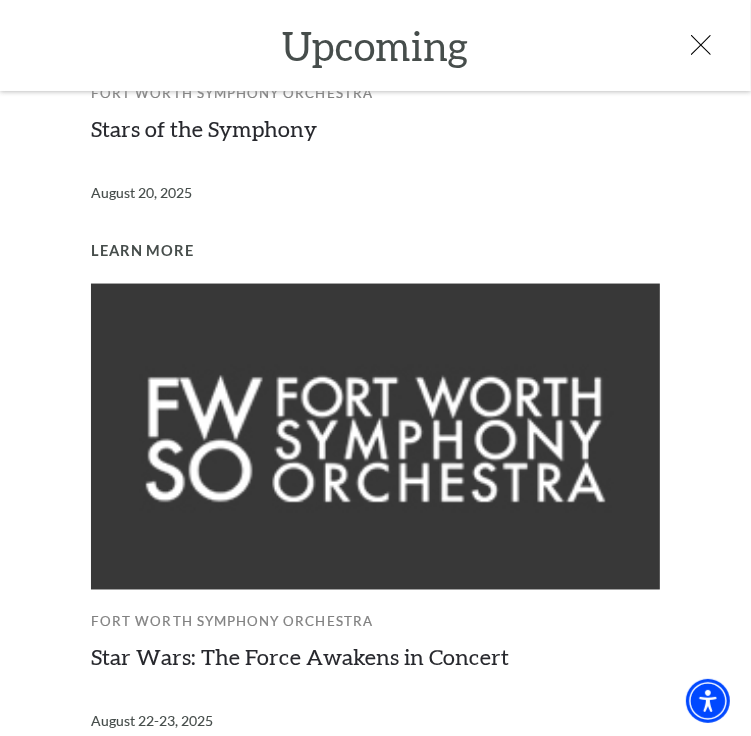 scroll, scrollTop: 1556, scrollLeft: 0, axis: vertical 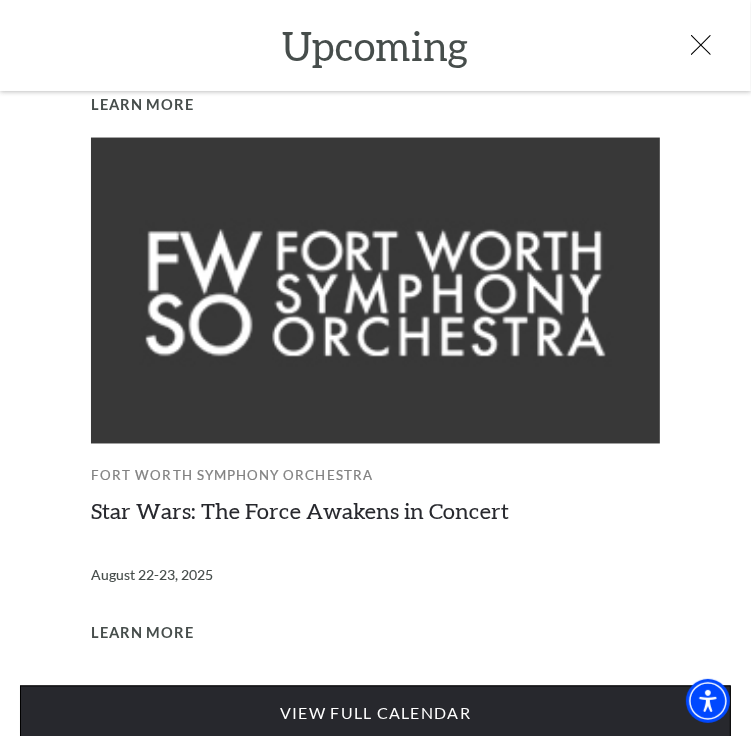 click on "View Full Calendar" at bounding box center [375, 714] 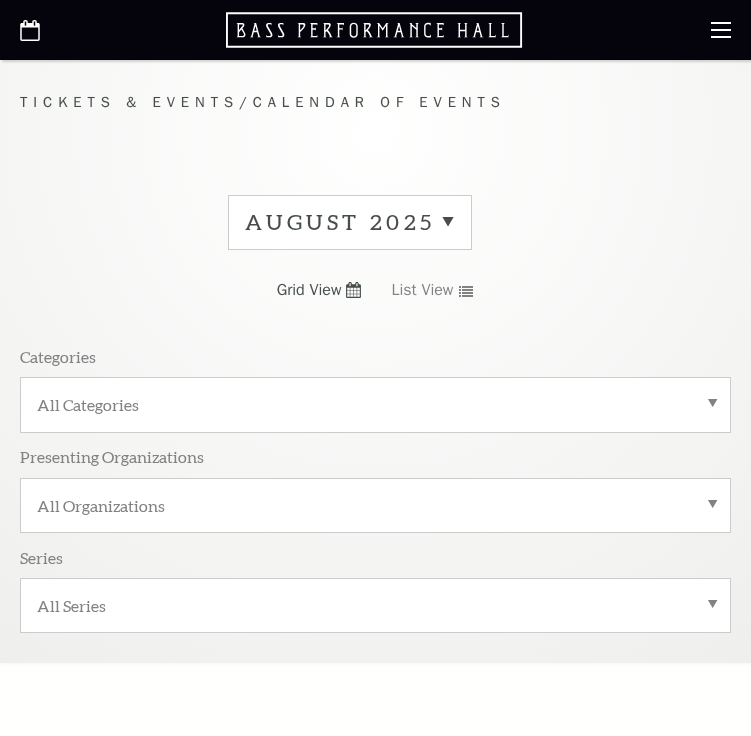scroll, scrollTop: 0, scrollLeft: 0, axis: both 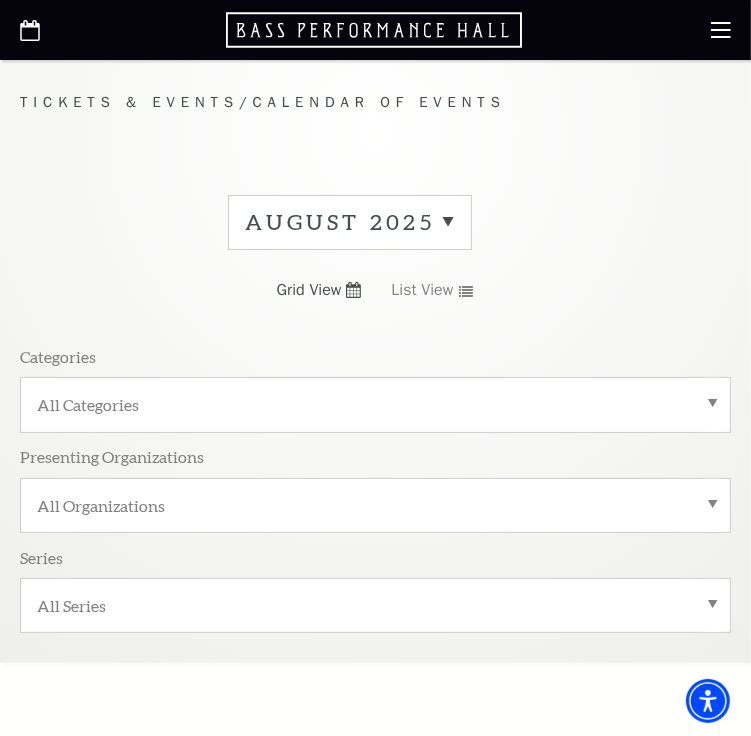 click on "August 2025" at bounding box center [350, 222] 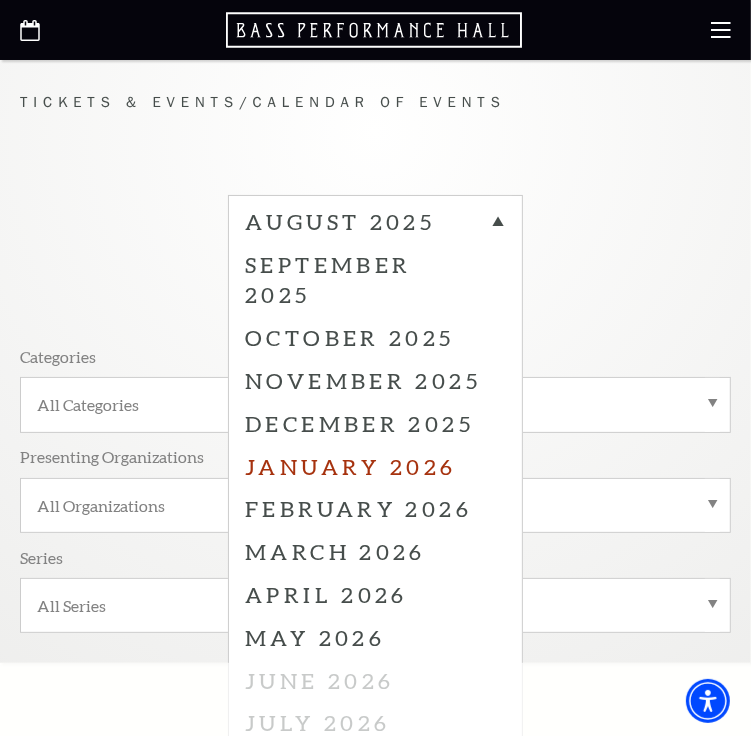 click on "January 2026" at bounding box center (375, 466) 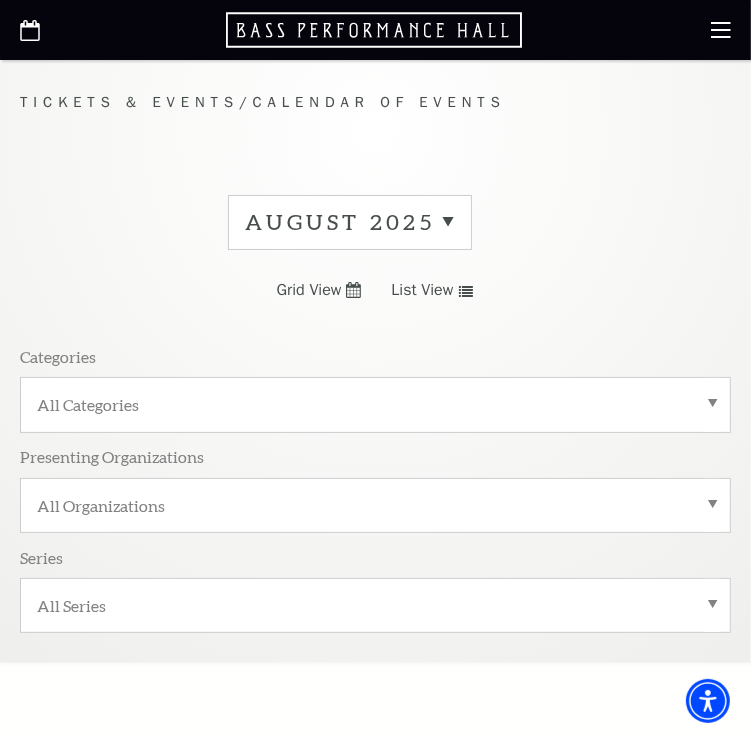 click on "August 2025" at bounding box center (350, 222) 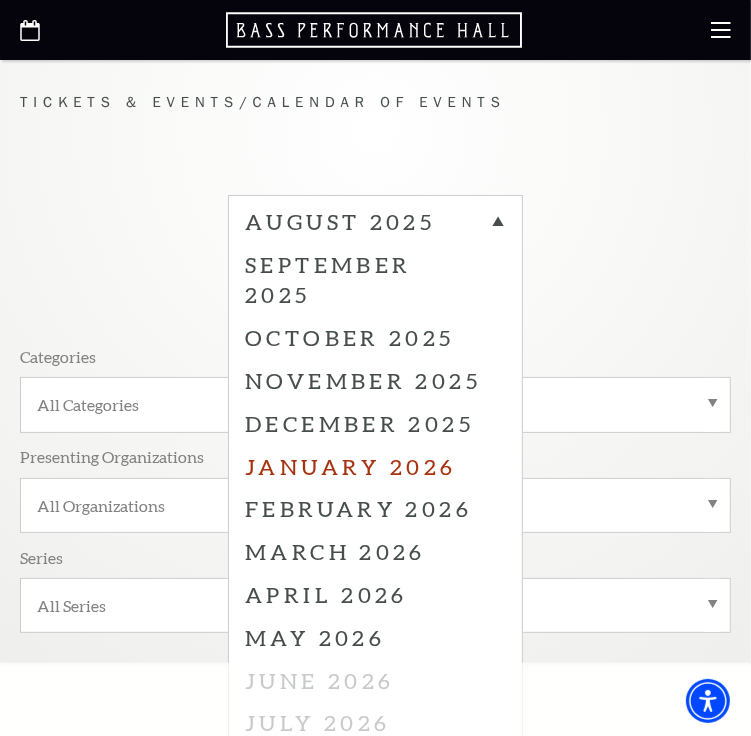 click on "January 2026" at bounding box center [375, 466] 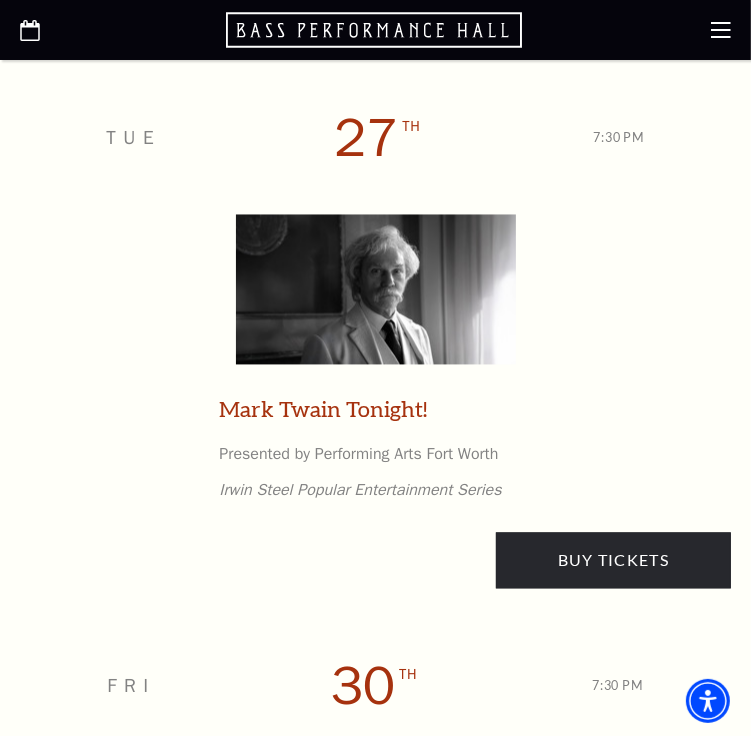 scroll, scrollTop: 5600, scrollLeft: 0, axis: vertical 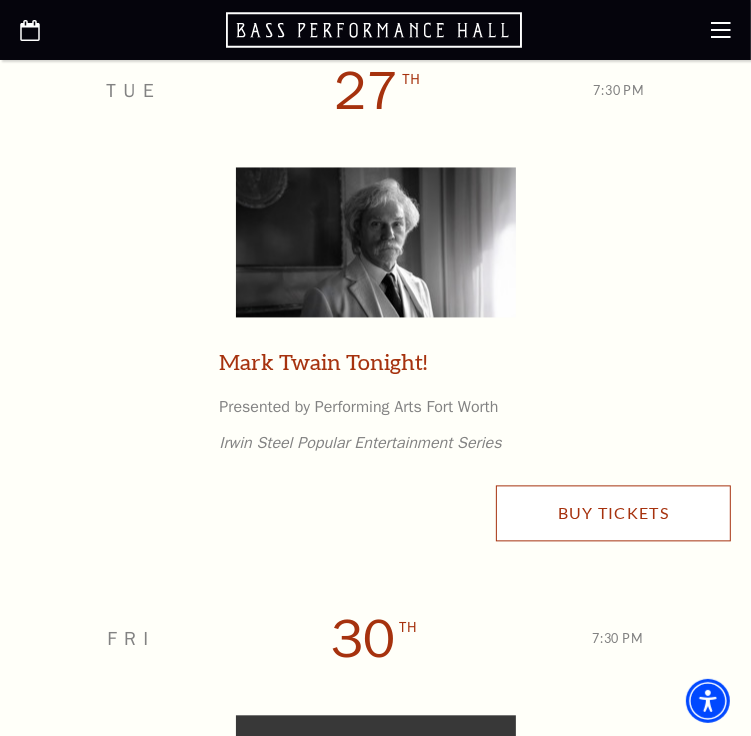 click on "Buy Tickets" at bounding box center (613, 514) 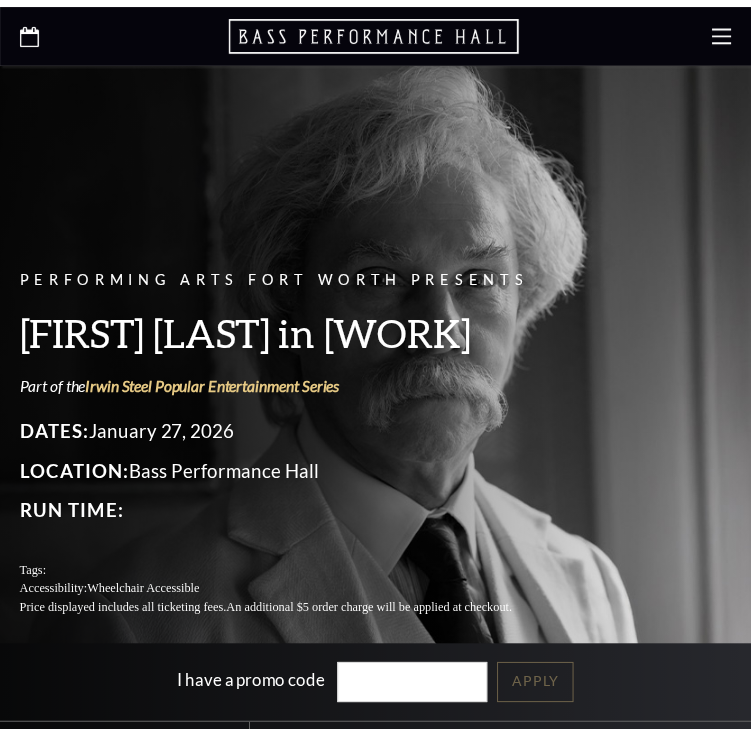 scroll, scrollTop: 0, scrollLeft: 0, axis: both 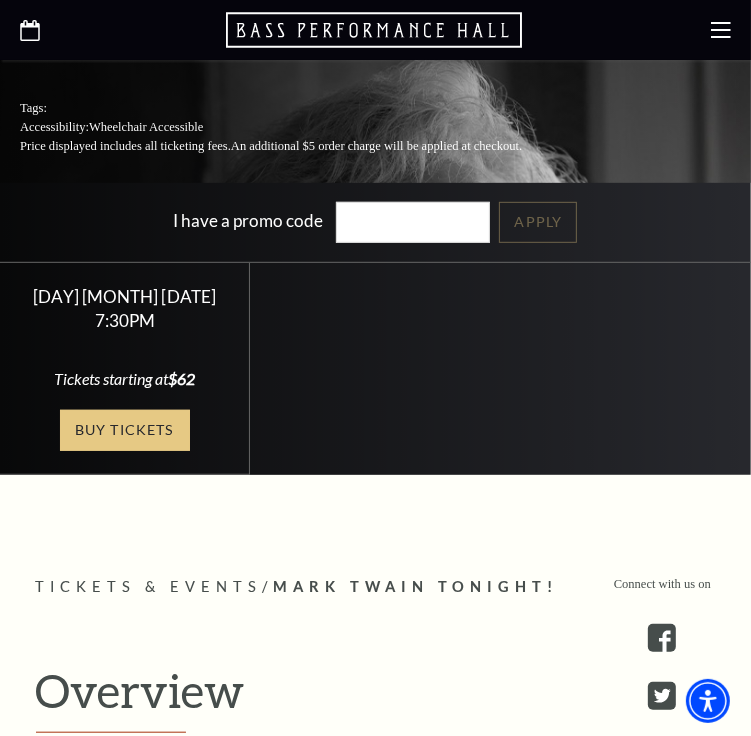 click on "Buy Tickets" at bounding box center (125, 430) 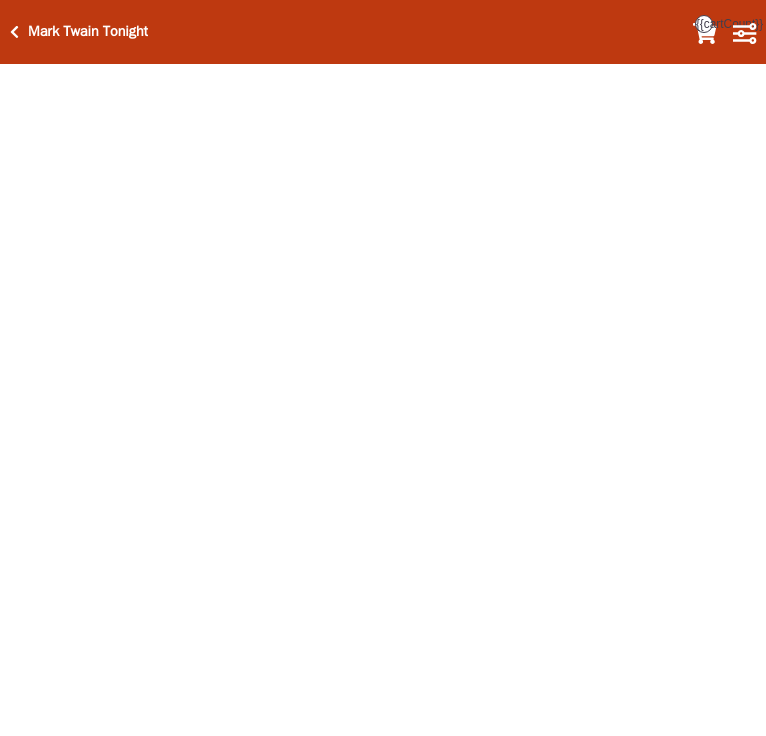 scroll, scrollTop: 0, scrollLeft: 0, axis: both 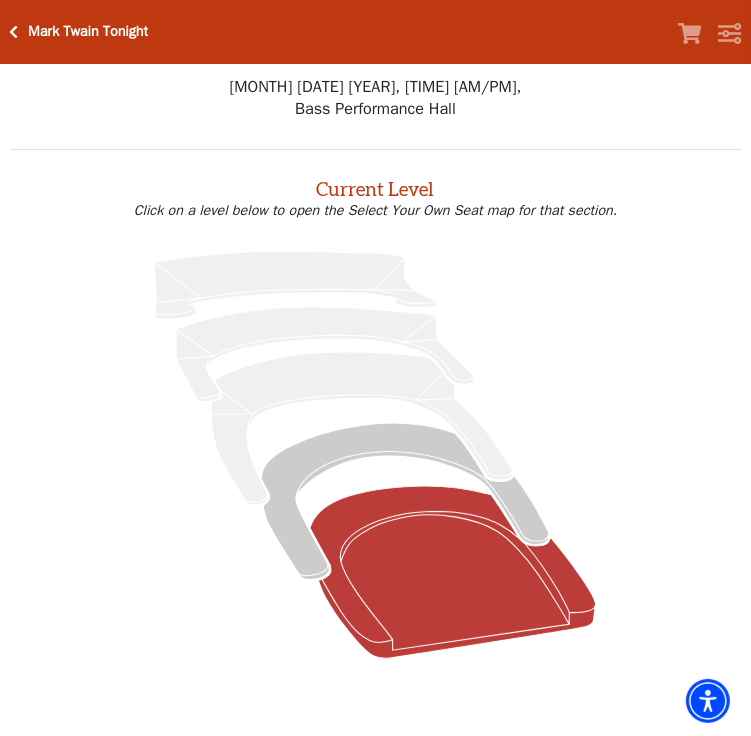 click 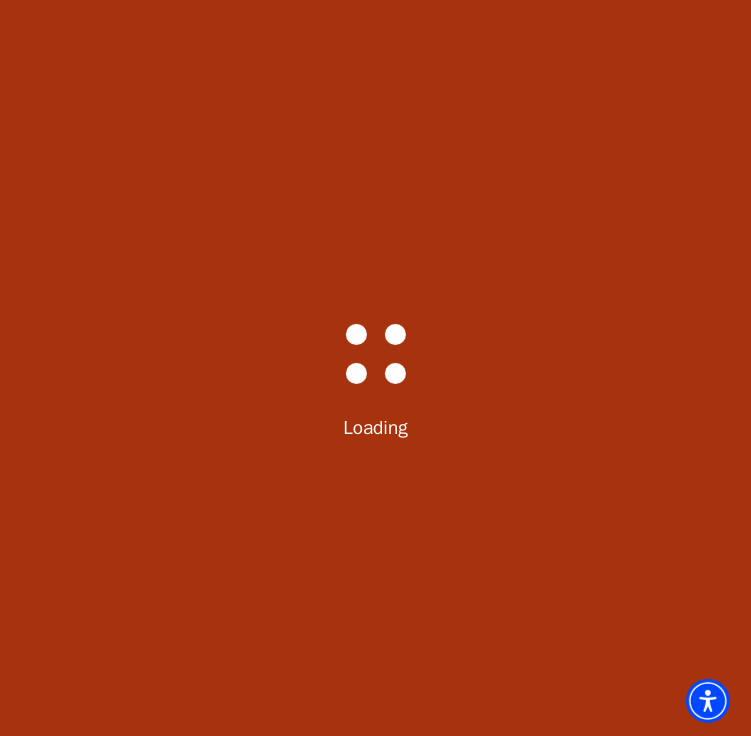 click on "Bass-Hall_Loader-Med-Gray   Loading" at bounding box center (375, 368) 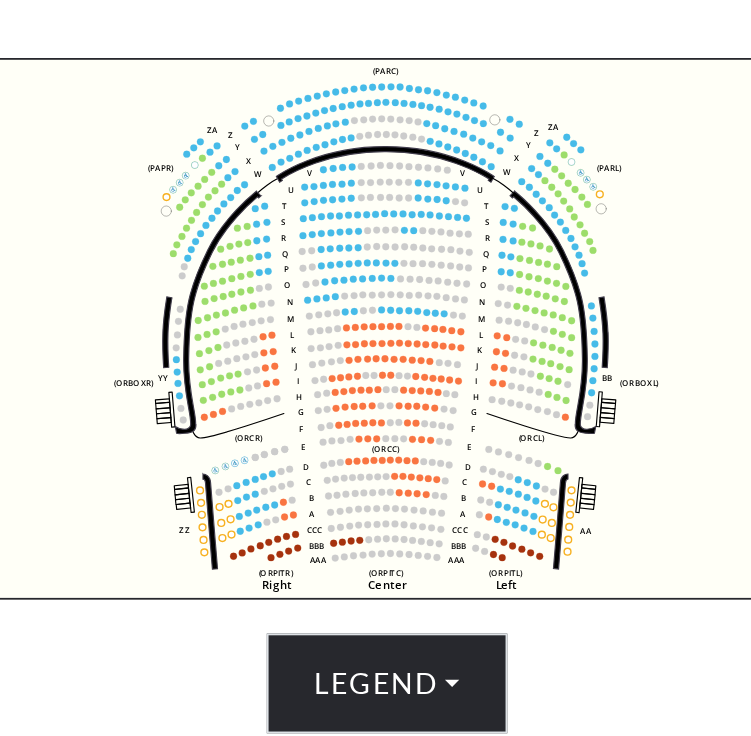 scroll, scrollTop: 542, scrollLeft: 0, axis: vertical 